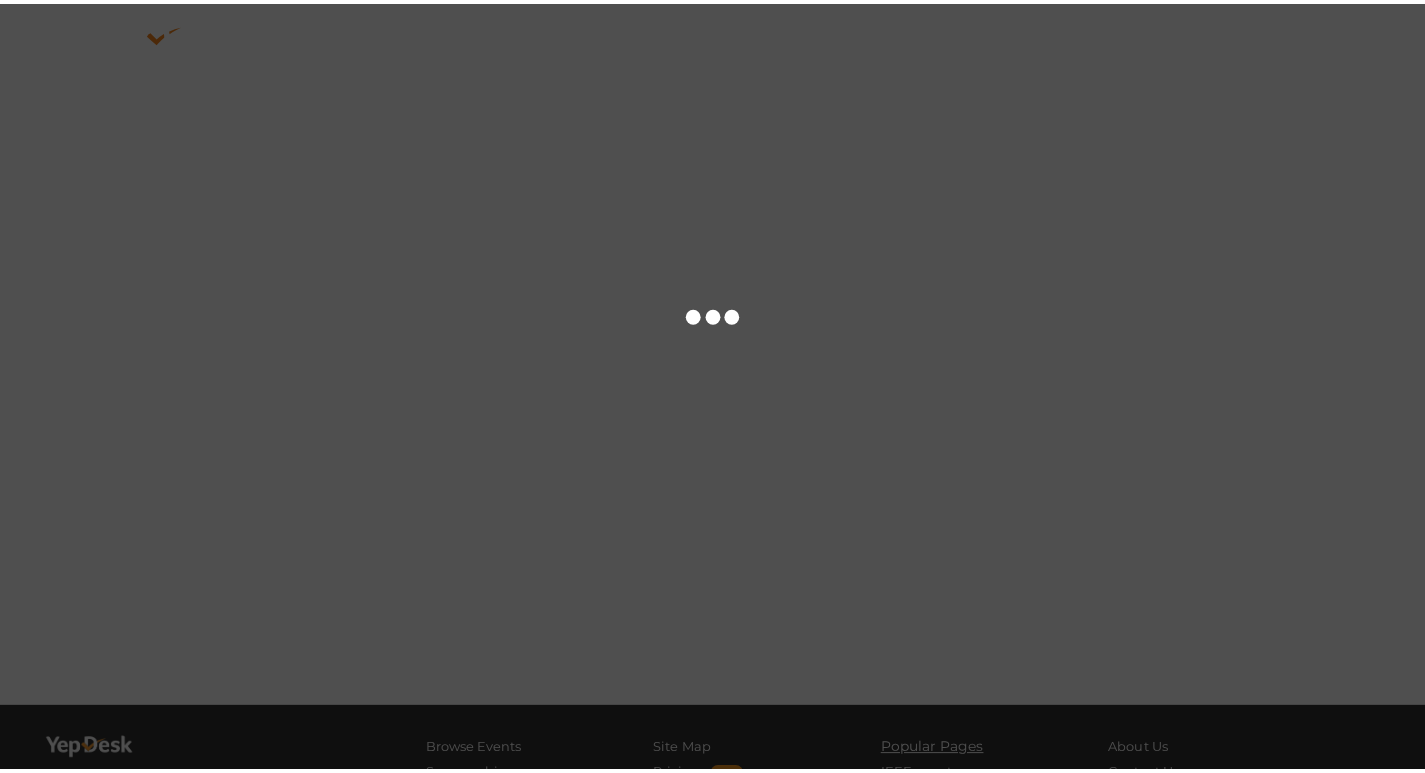 scroll, scrollTop: 0, scrollLeft: 0, axis: both 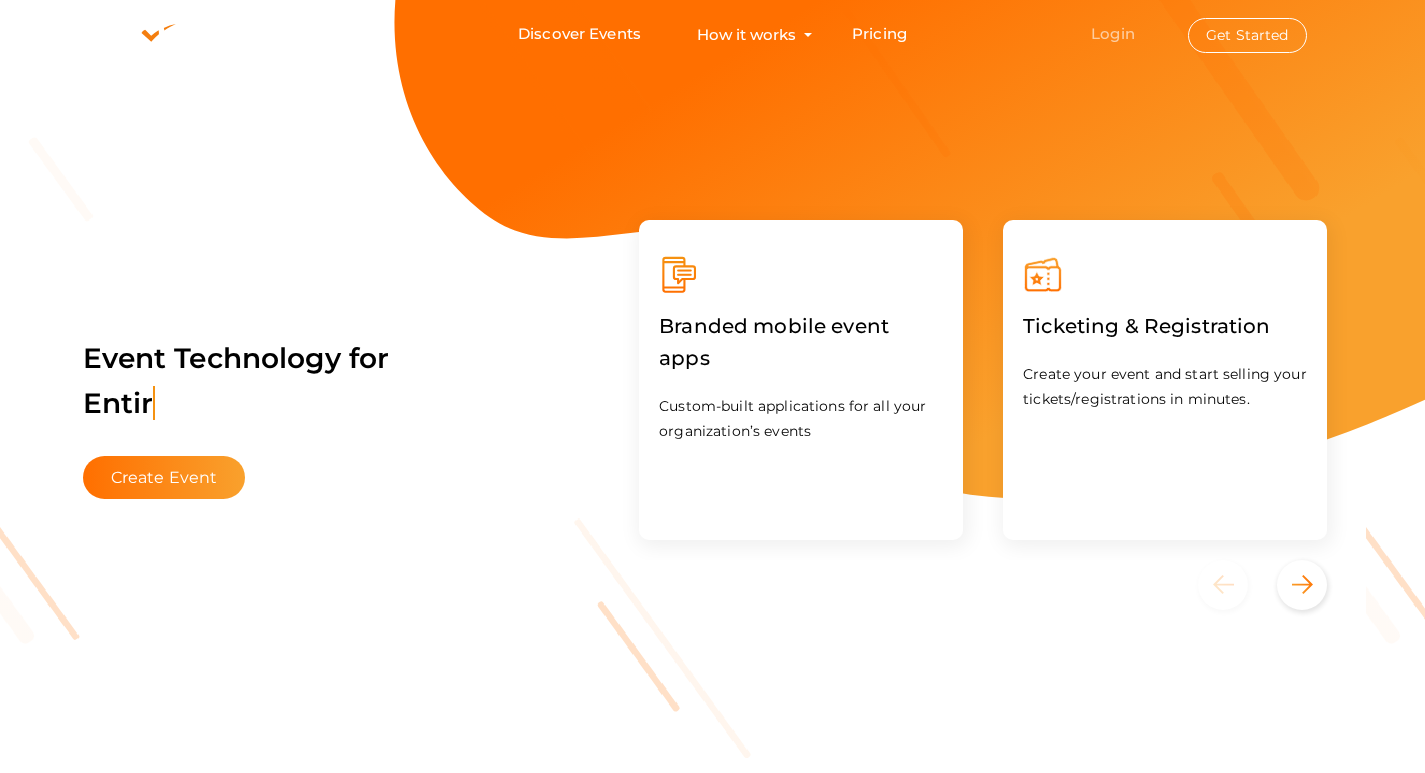 click on "Login" at bounding box center (1113, 33) 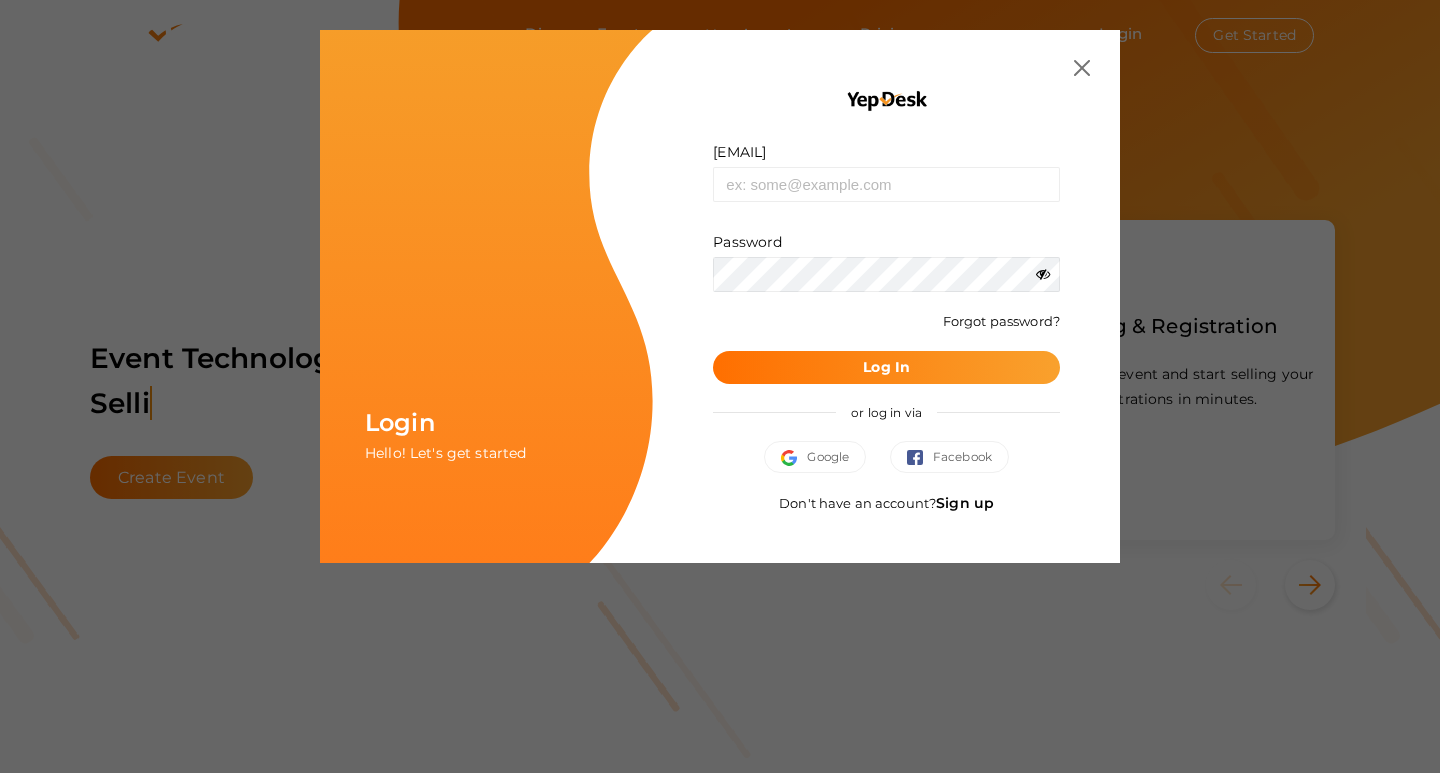 click at bounding box center (1082, 68) 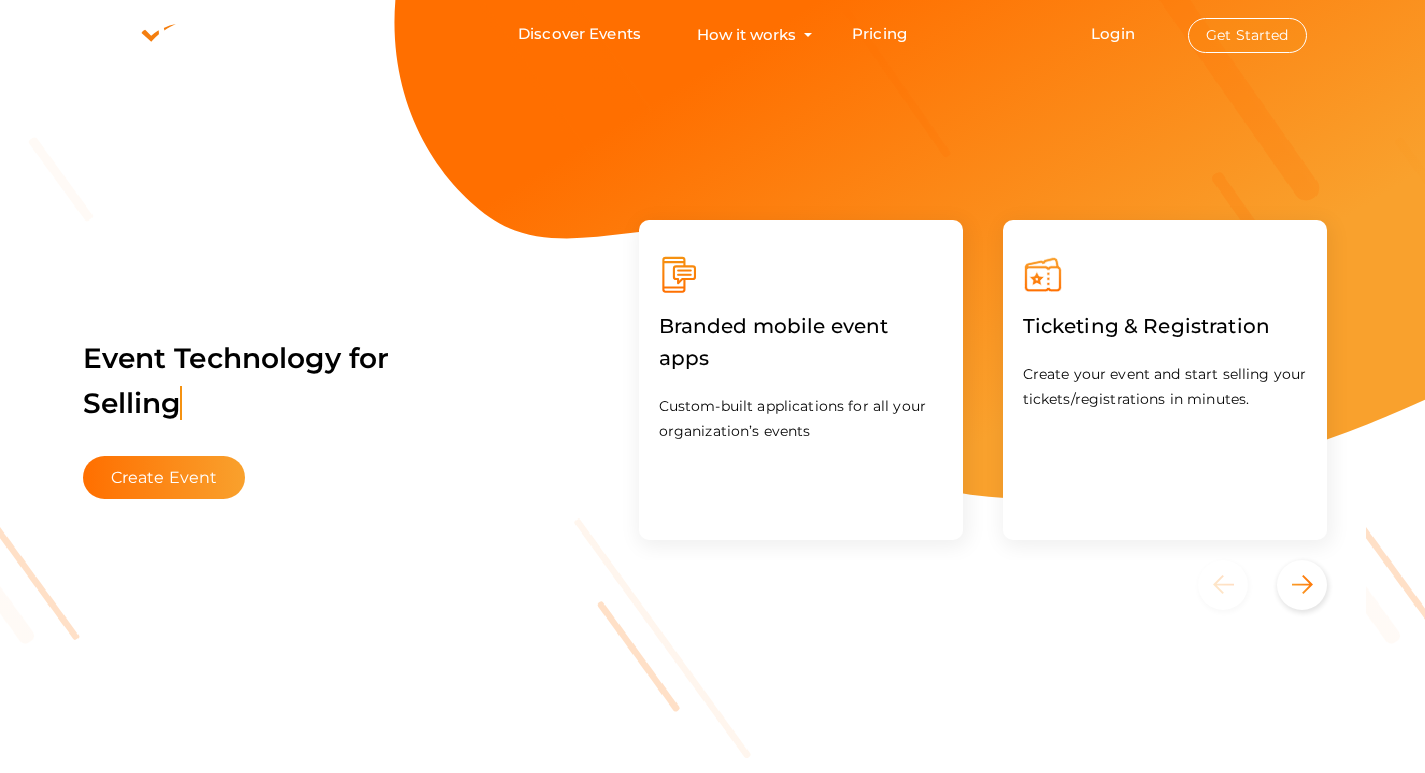 click on "Get Started" at bounding box center (1247, 35) 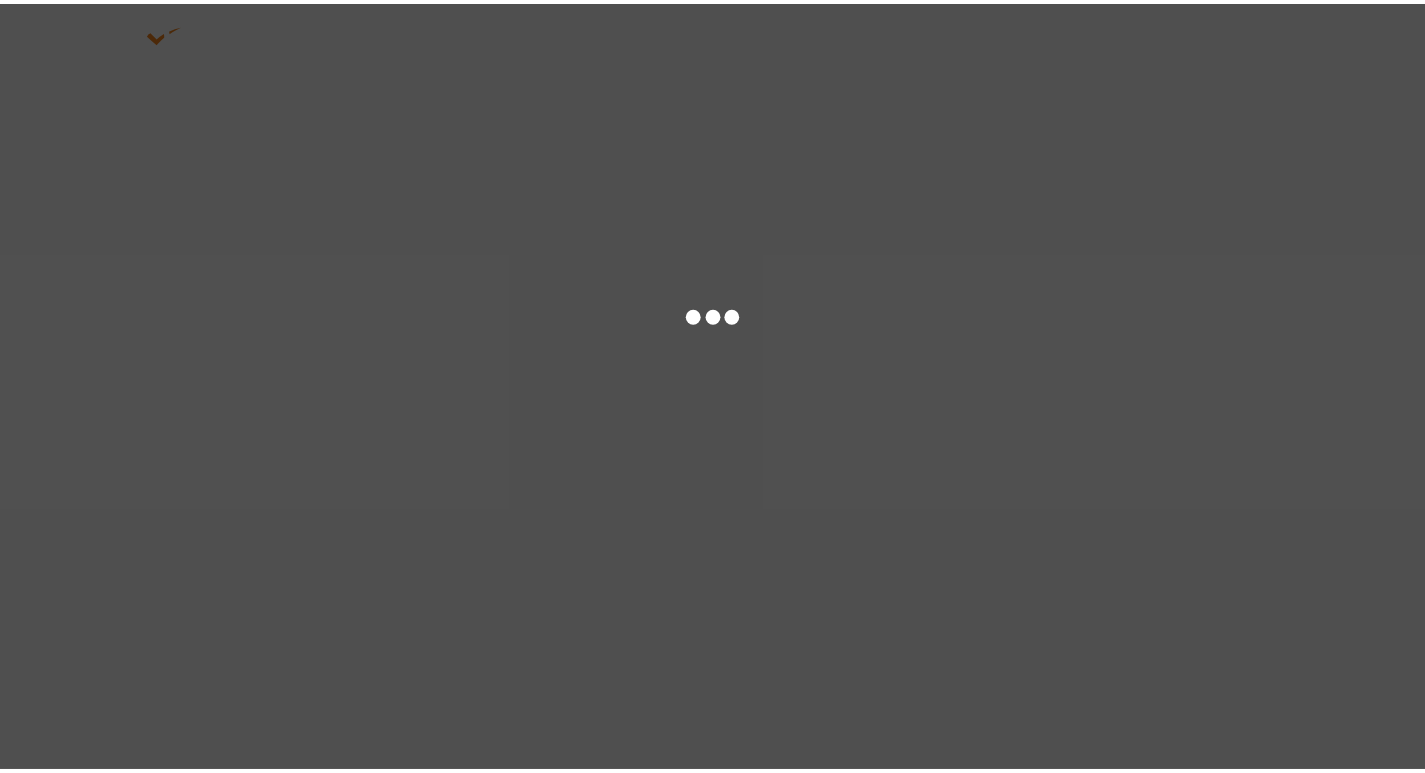 scroll, scrollTop: 0, scrollLeft: 0, axis: both 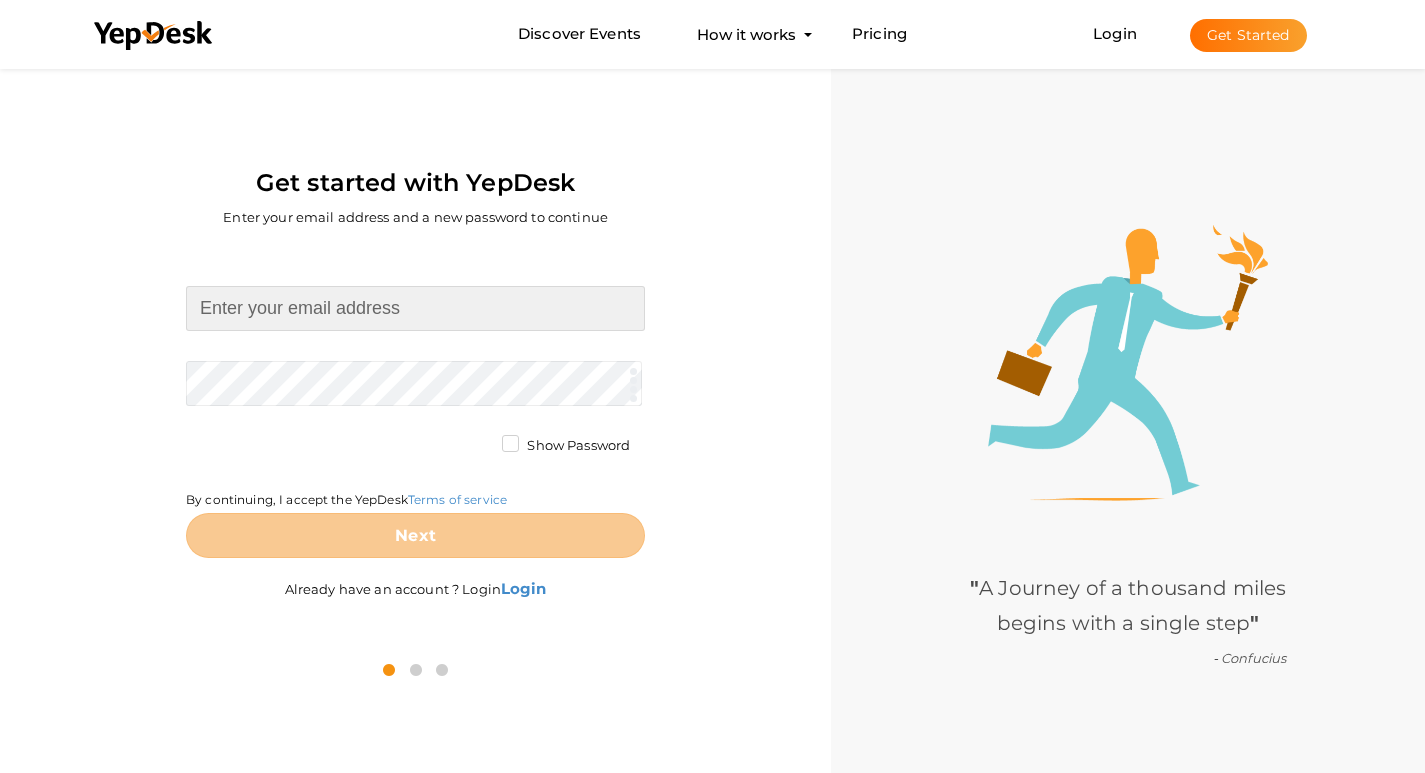 click at bounding box center (415, 308) 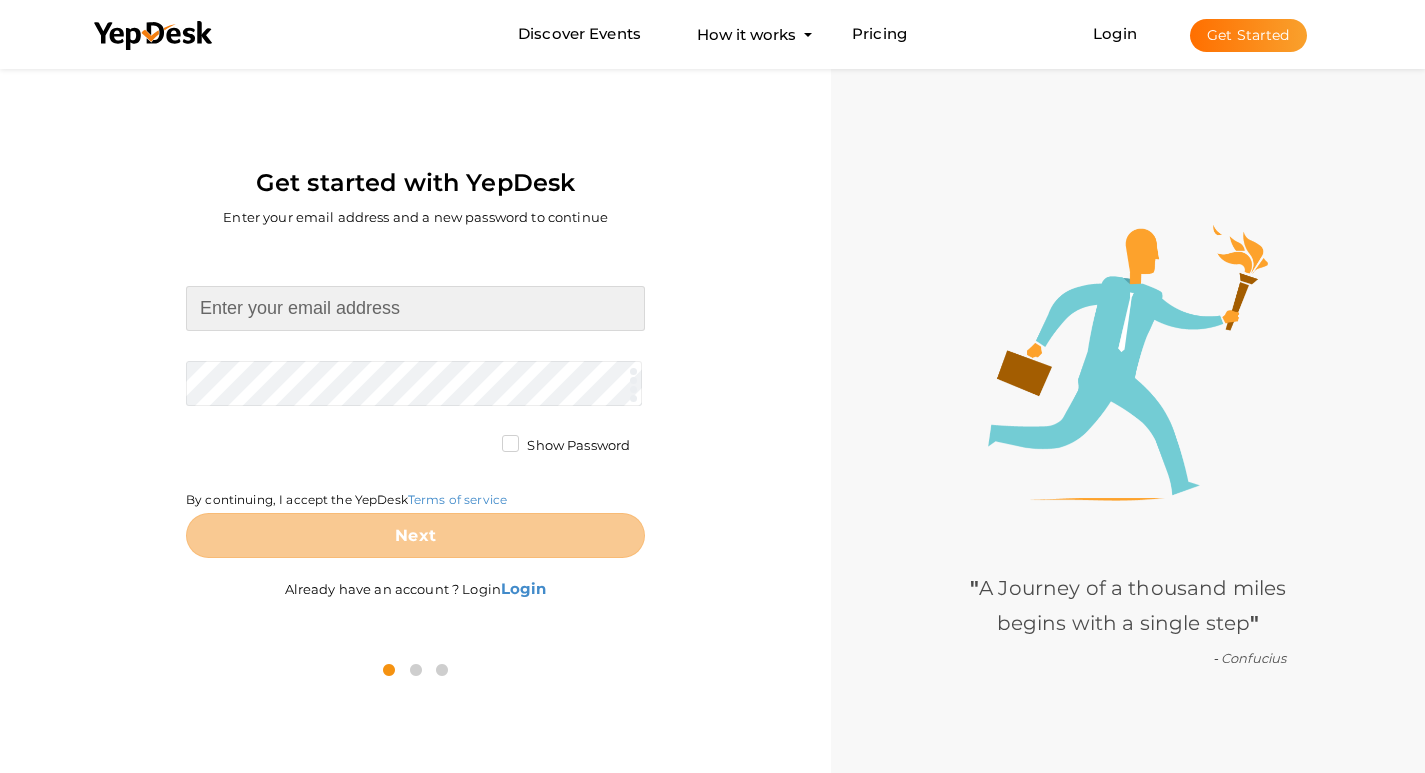 type on "prestigepanvelmumbai@[EXAMPLE.COM]" 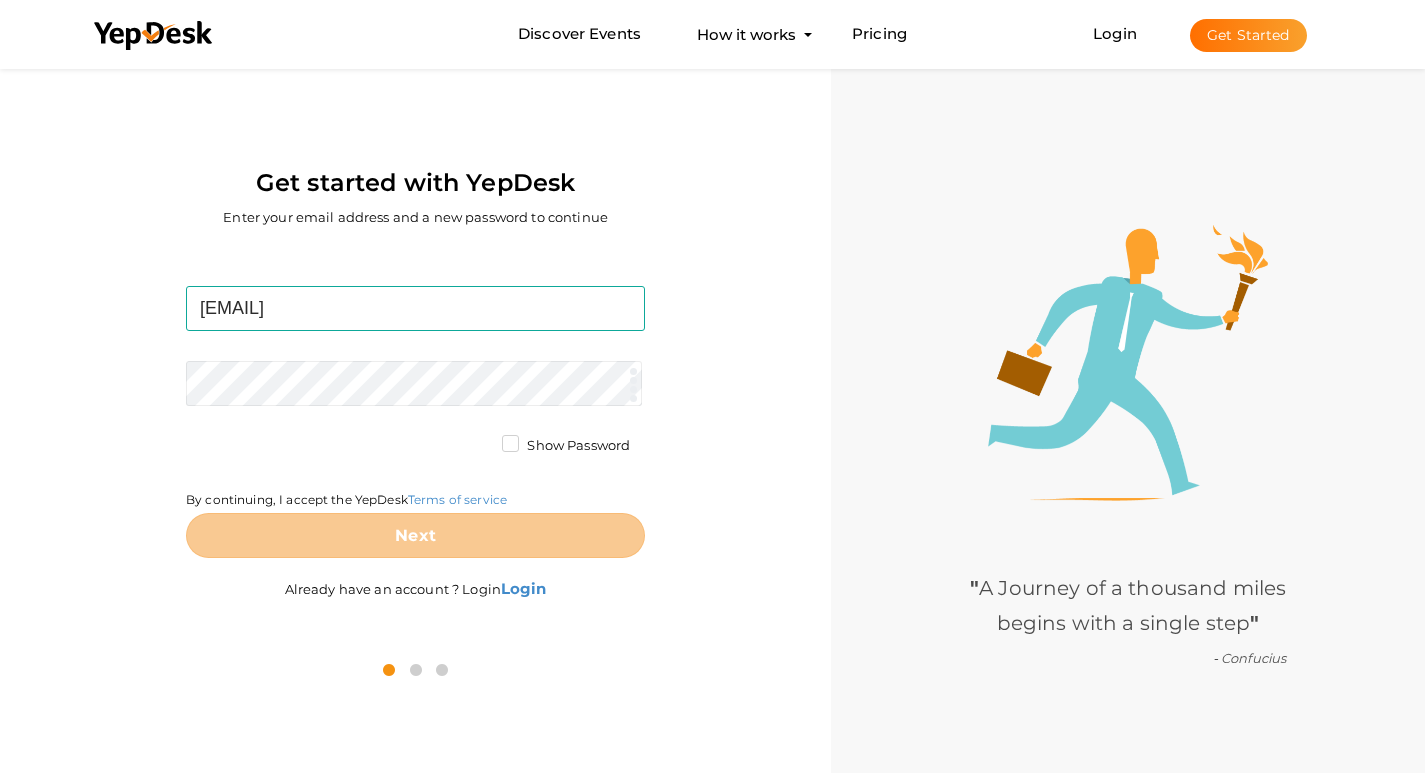 click on "prestigepanvelmumbai@gmail.com   Required.
Invalid
email.   Checking
You already have a YepDesk
account. Please  Sign in  your account to create
an organization / group.
Required.
Passwords must be between 4 and 20 characters.
Show Password
By continuing, I accept the YepDesk  Terms of
service
Next
Already
have an account ?  Login" at bounding box center (415, 445) 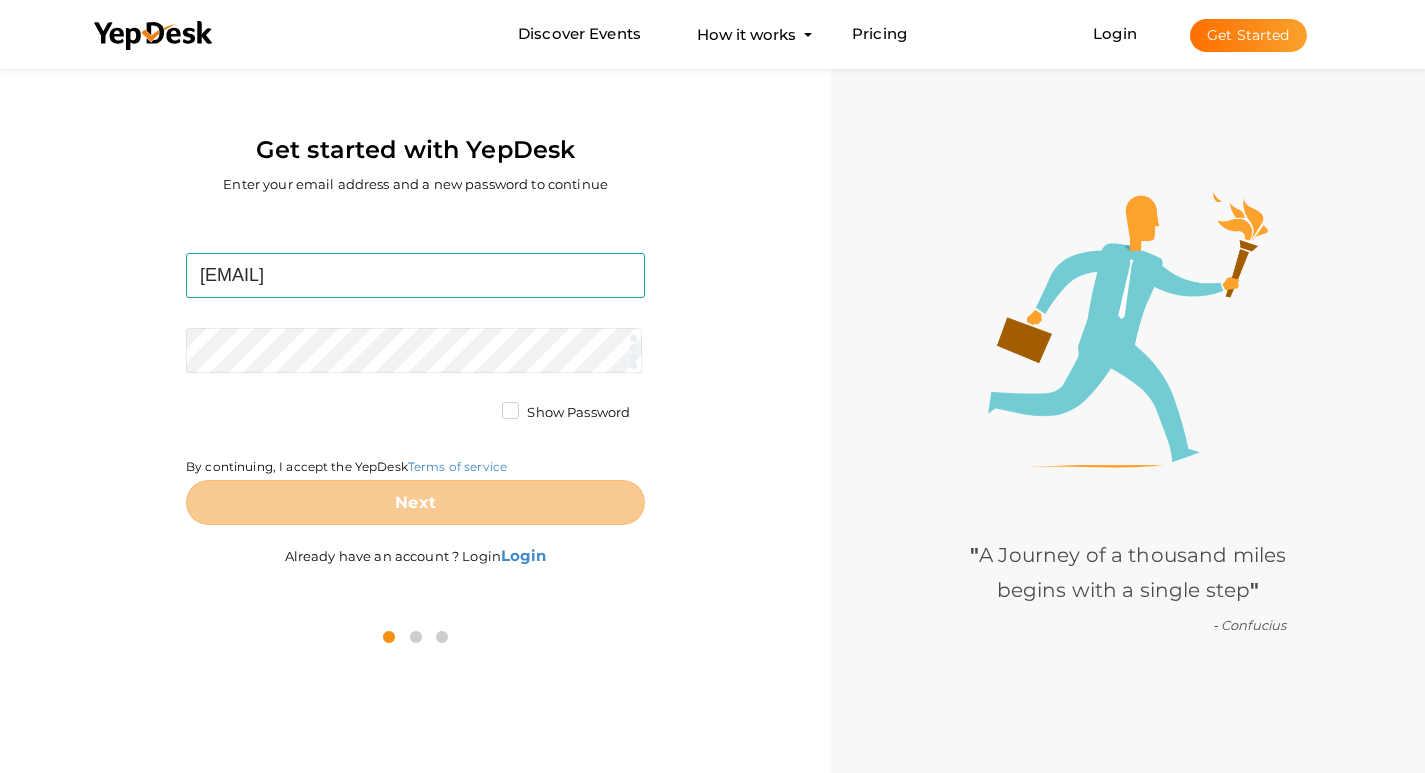 scroll, scrollTop: 64, scrollLeft: 0, axis: vertical 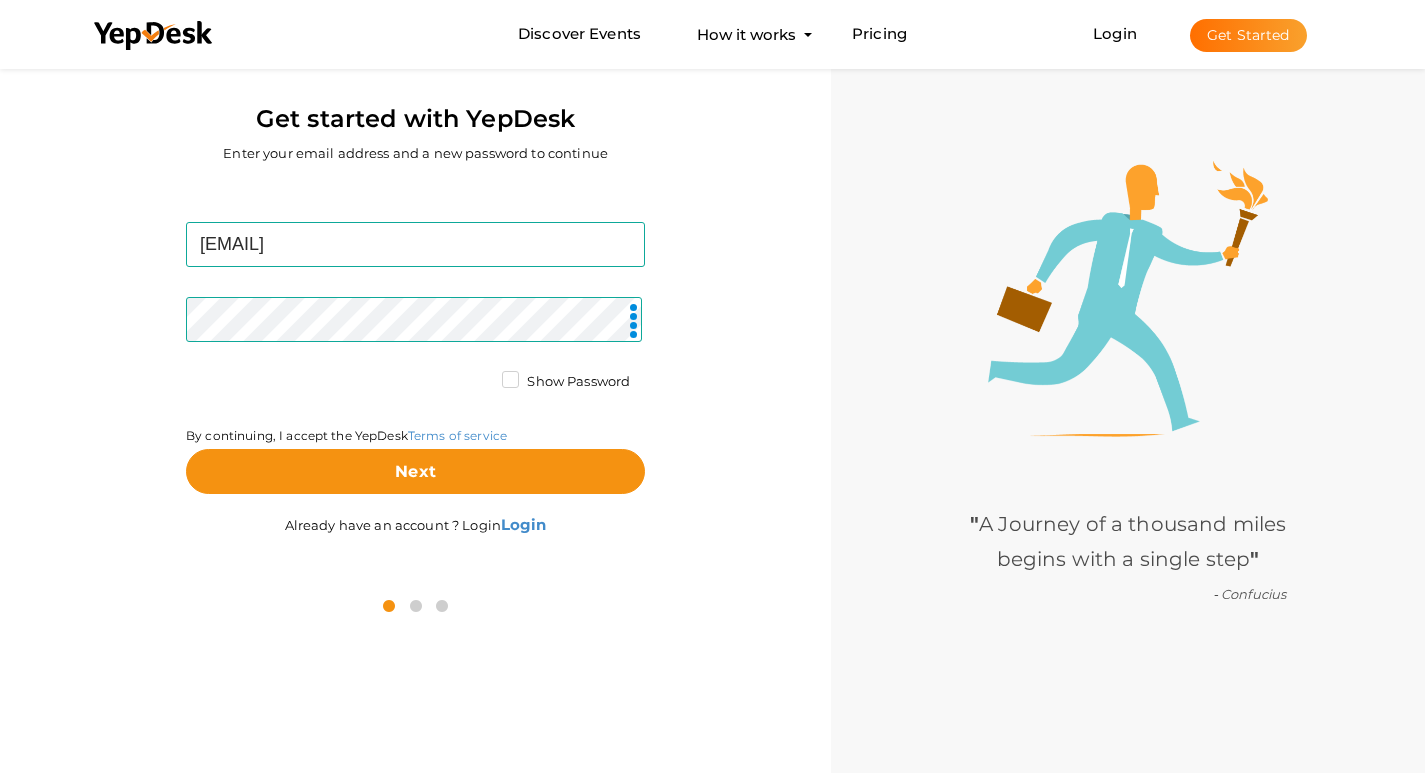click on "Show Password" at bounding box center [566, 382] 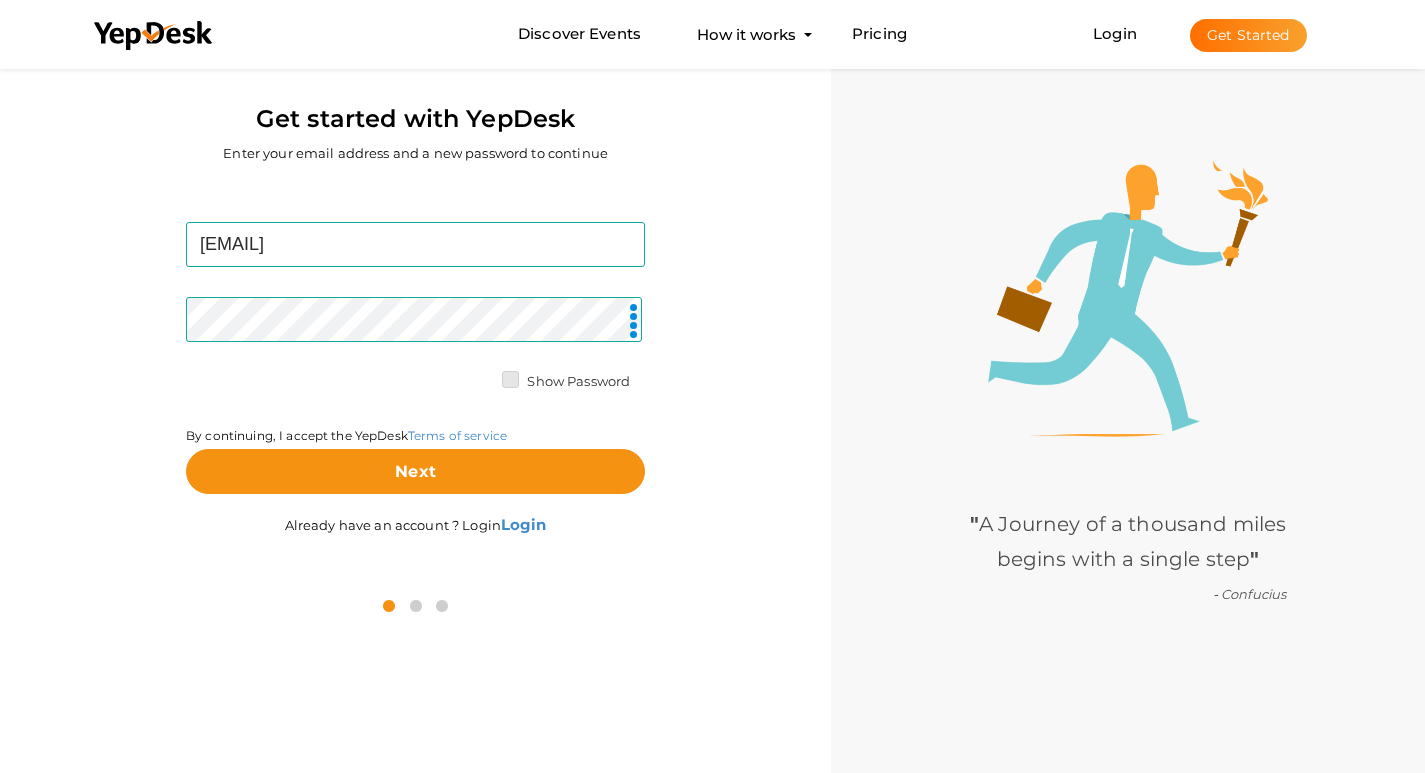 click on "Show Password" at bounding box center (482, 376) 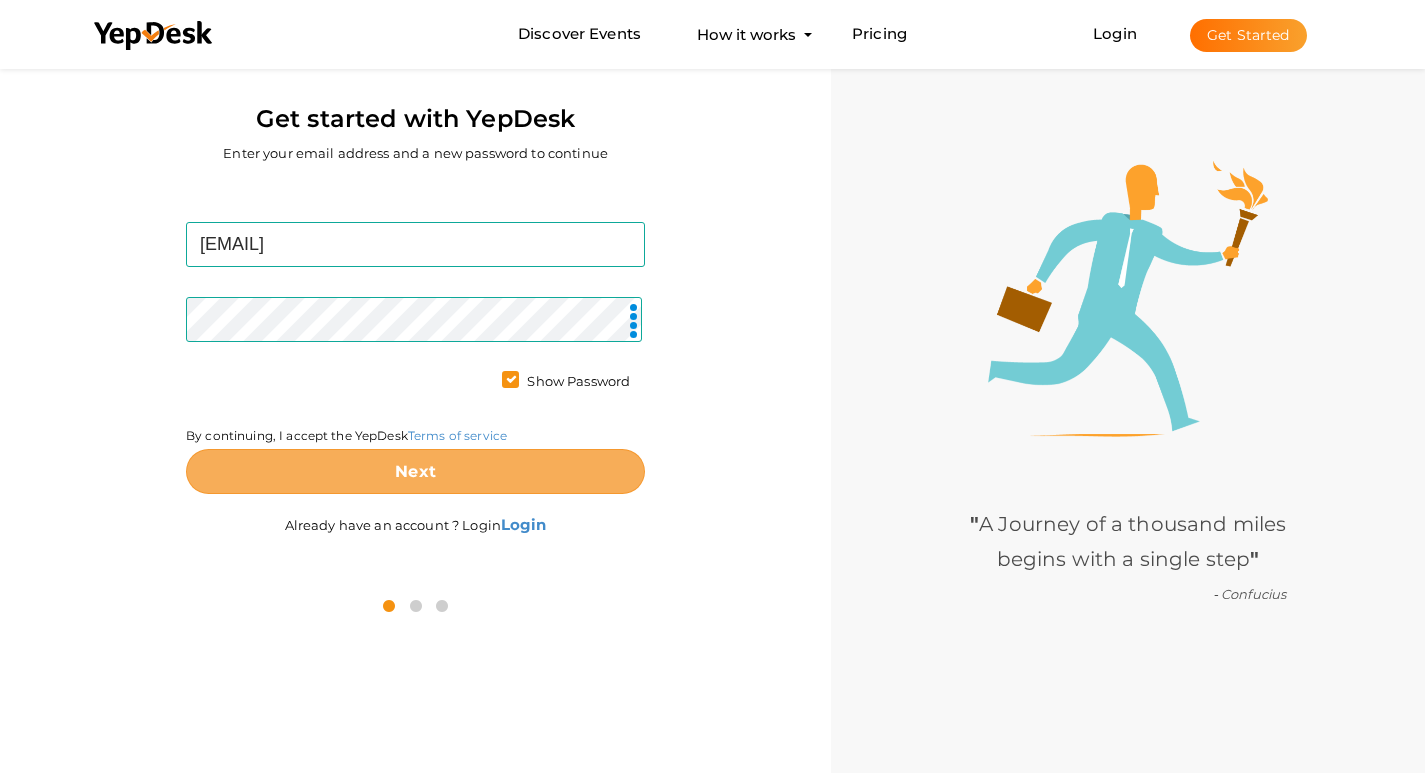 click on "Next" at bounding box center [415, 471] 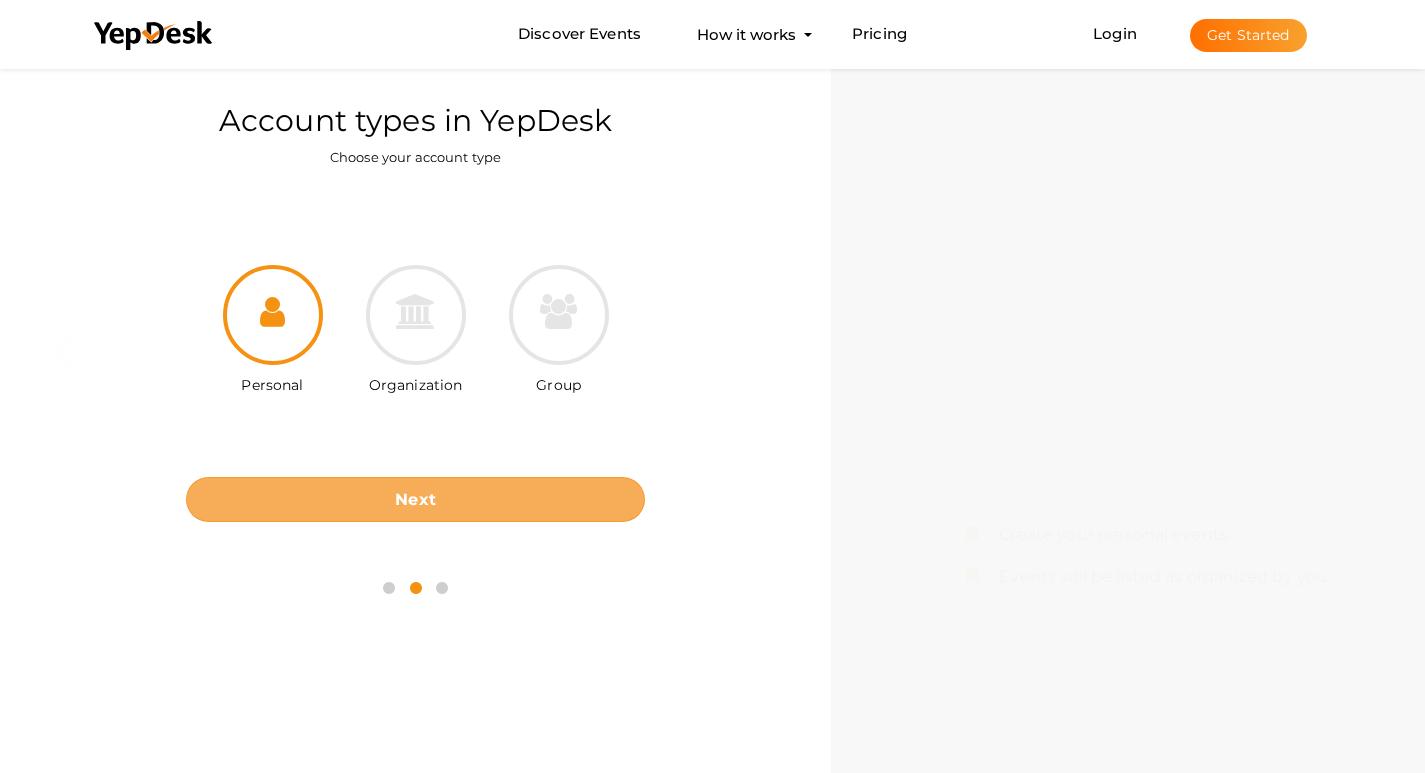 click on "Next" at bounding box center (415, 499) 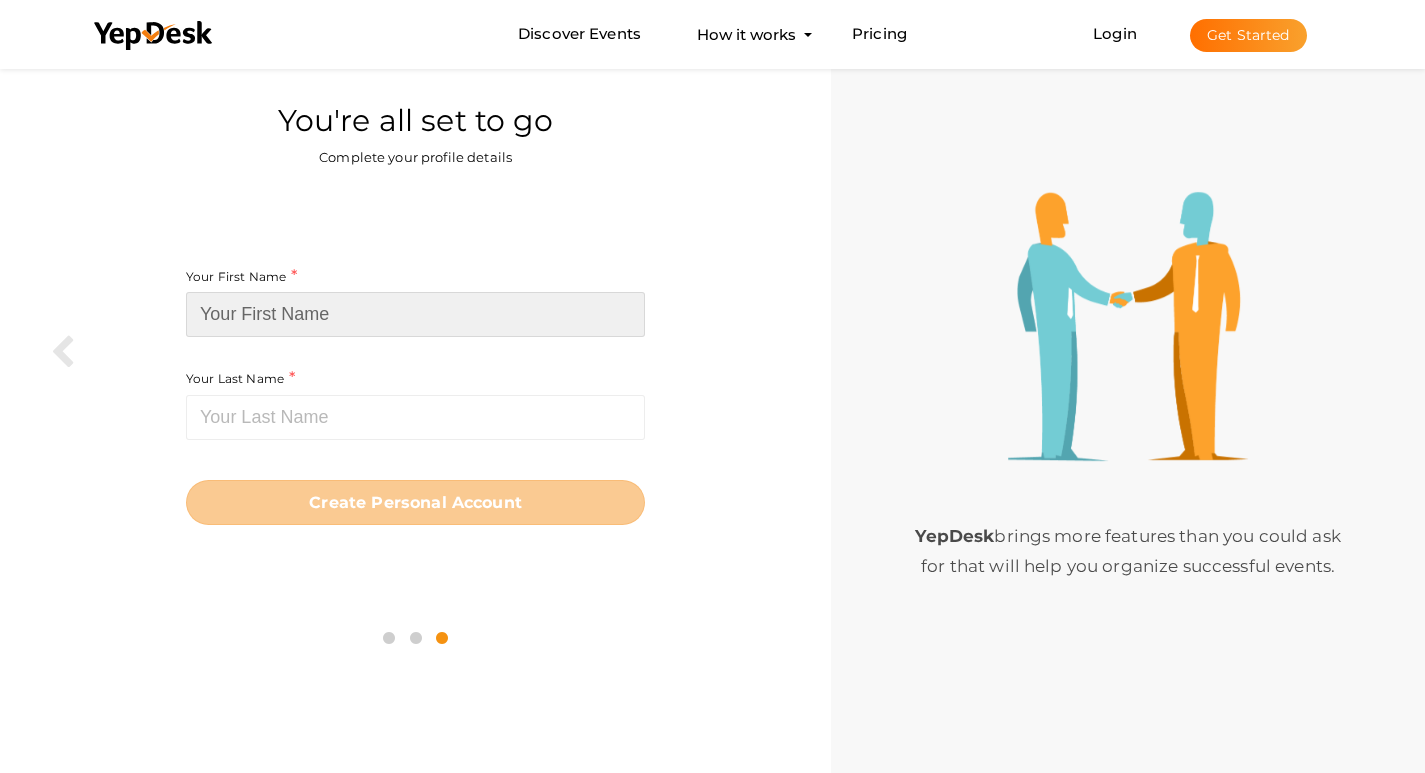 click at bounding box center [415, 314] 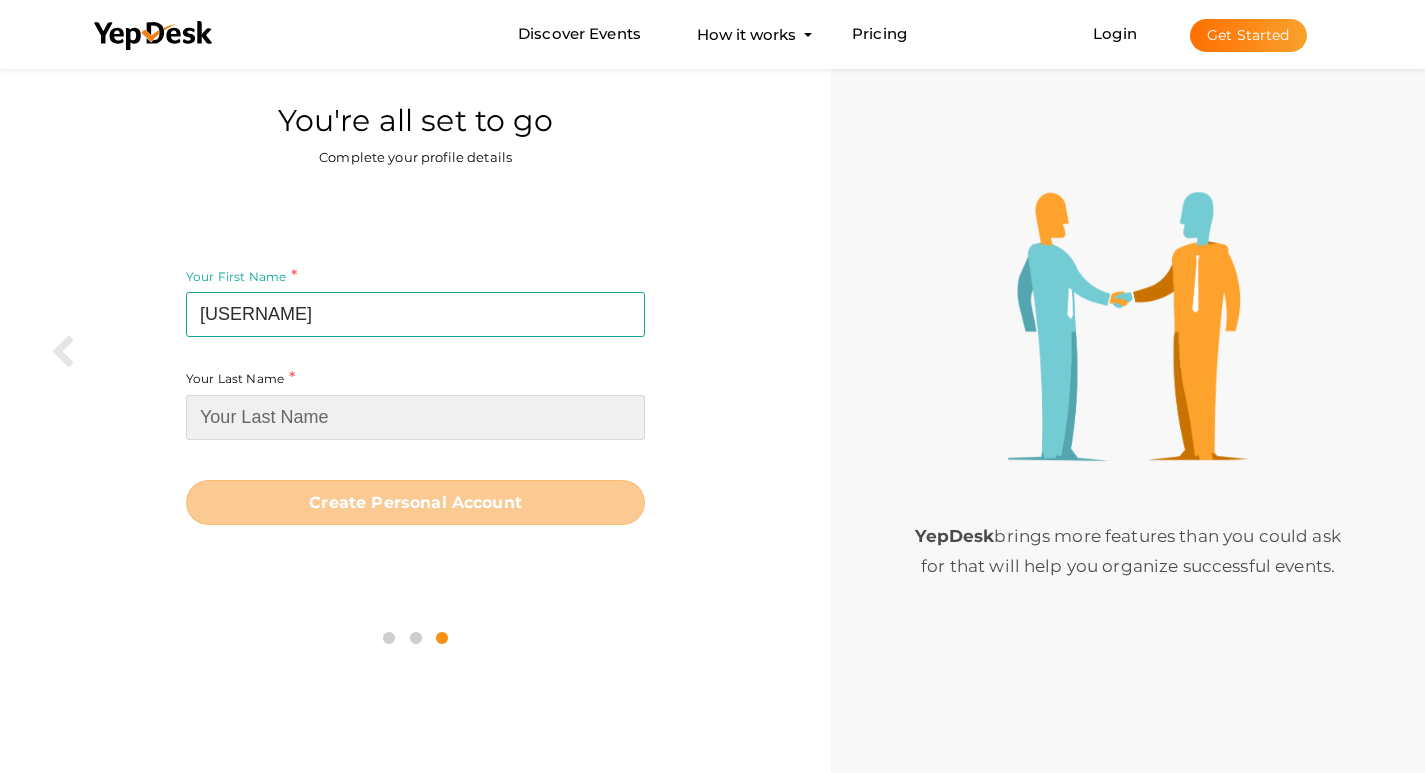 click at bounding box center [415, 417] 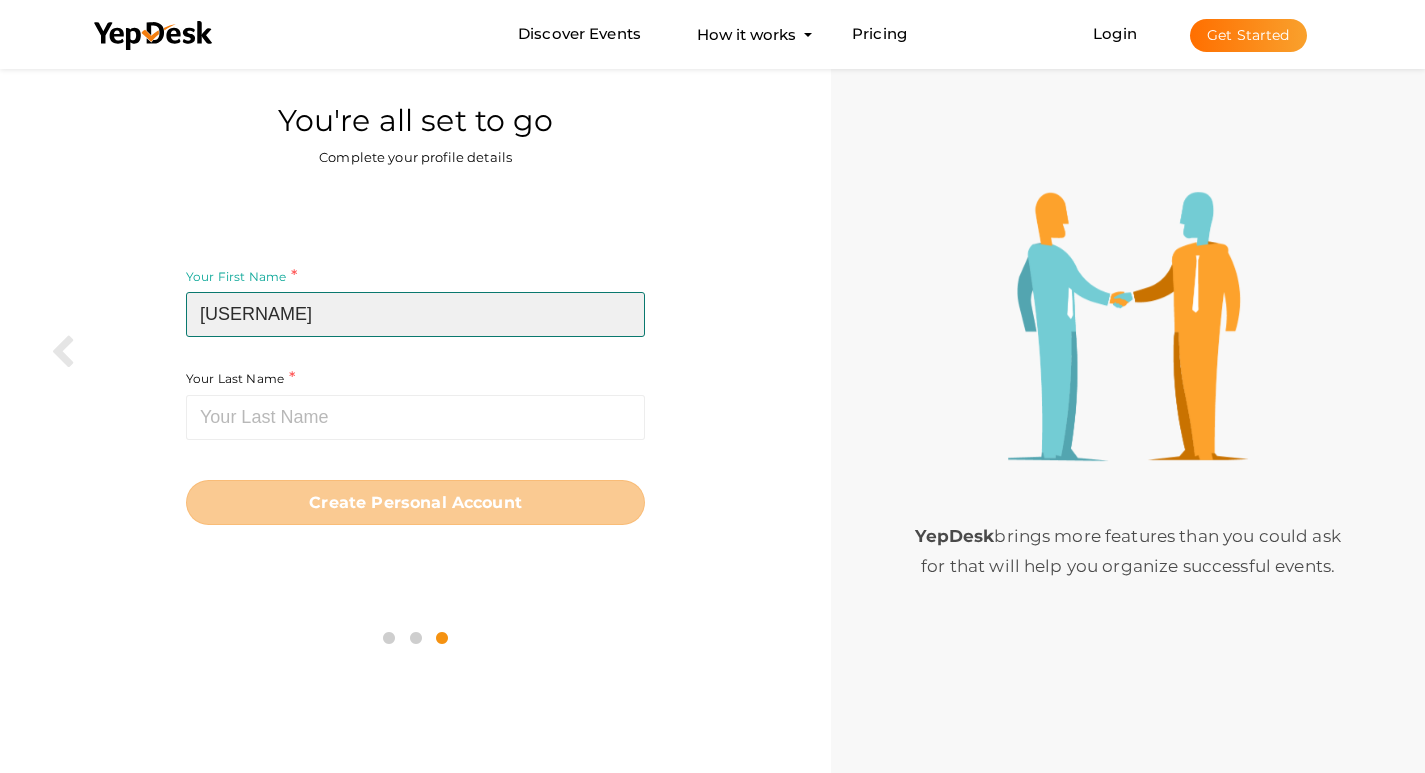 drag, startPoint x: 336, startPoint y: 315, endPoint x: 270, endPoint y: 306, distance: 66.61081 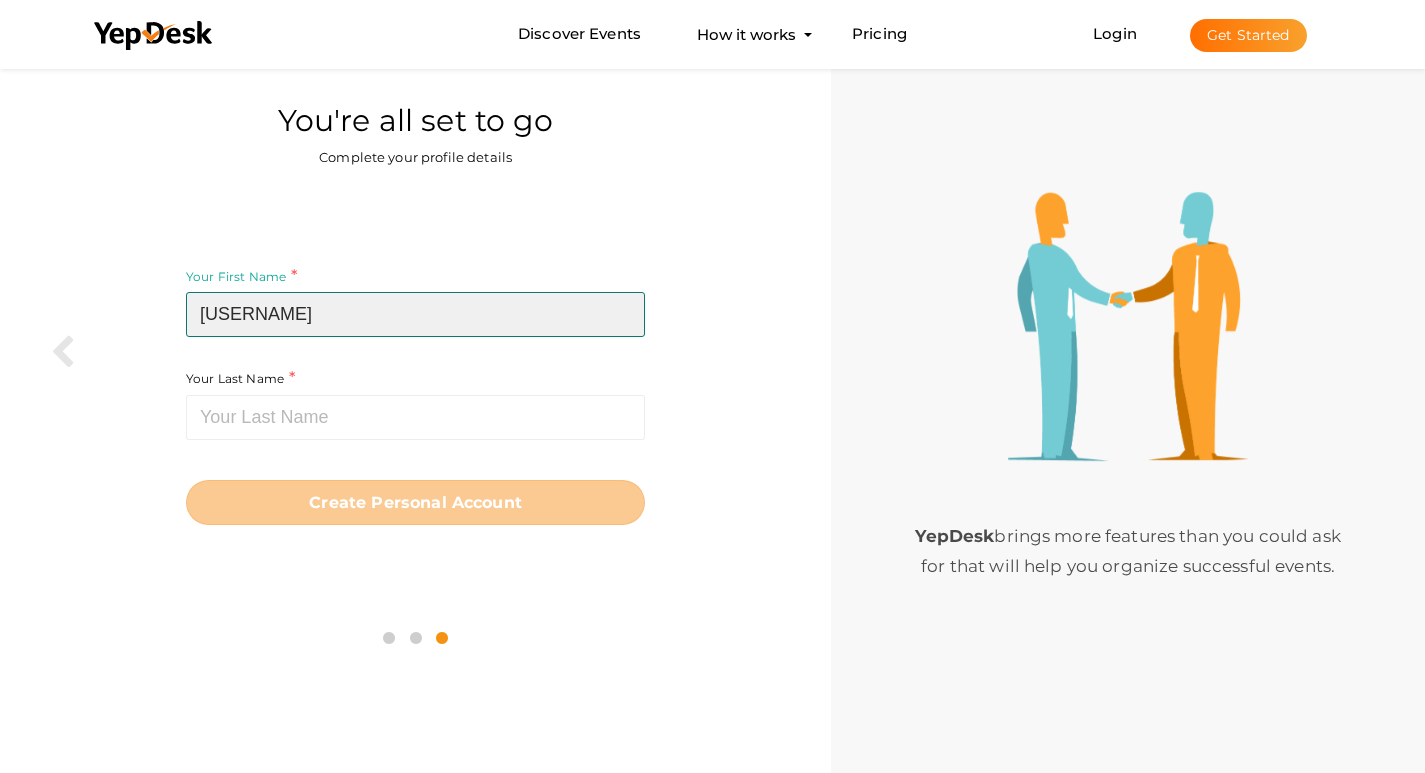 click on "prestigepanvel" at bounding box center [415, 314] 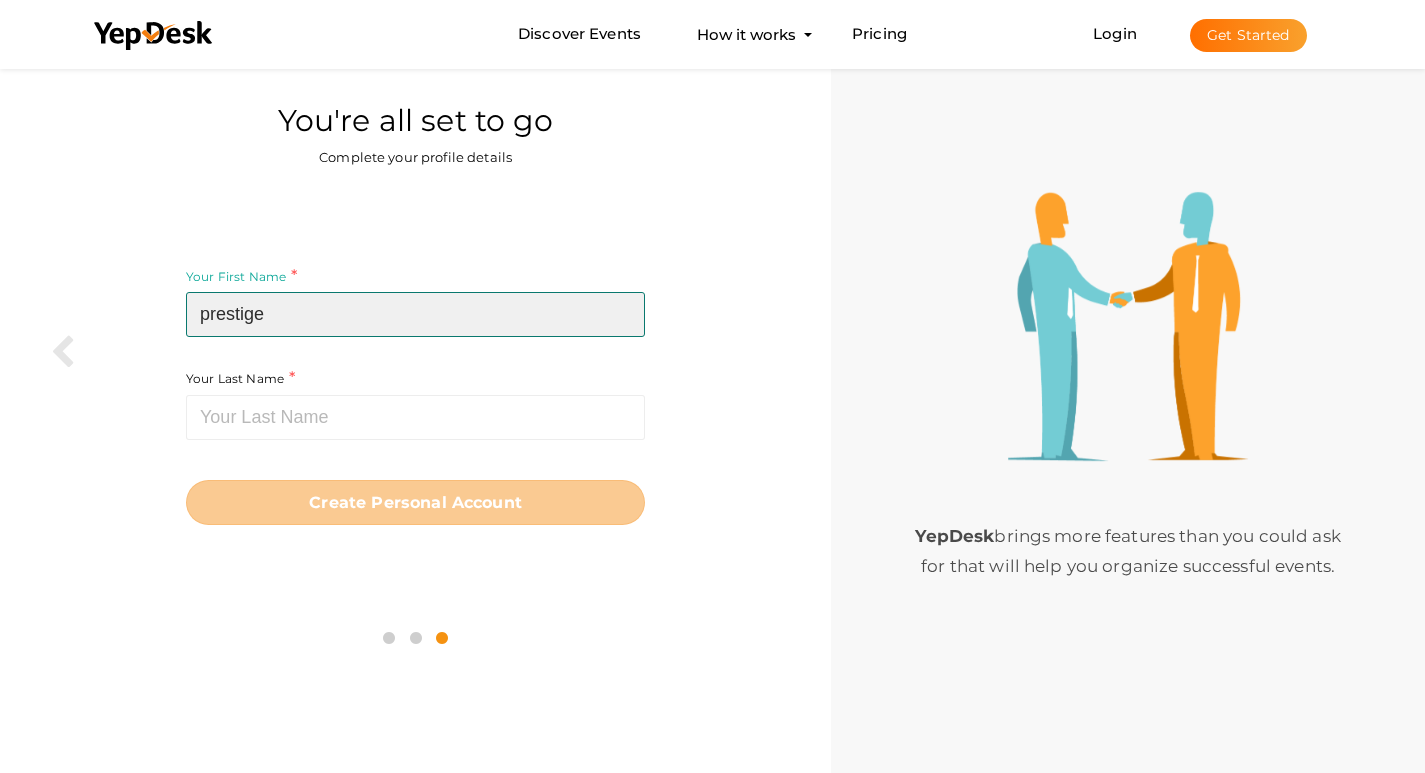 type on "prestige" 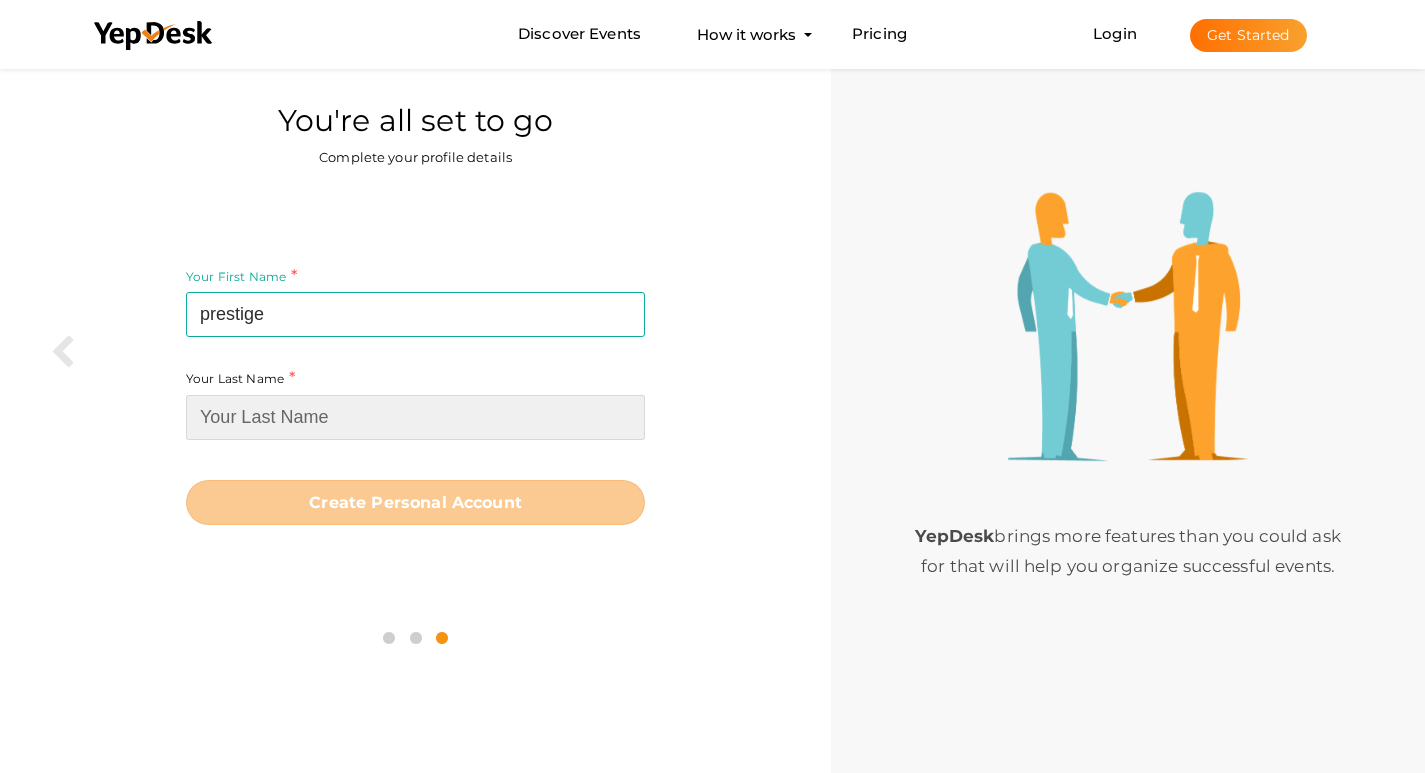 click at bounding box center [415, 417] 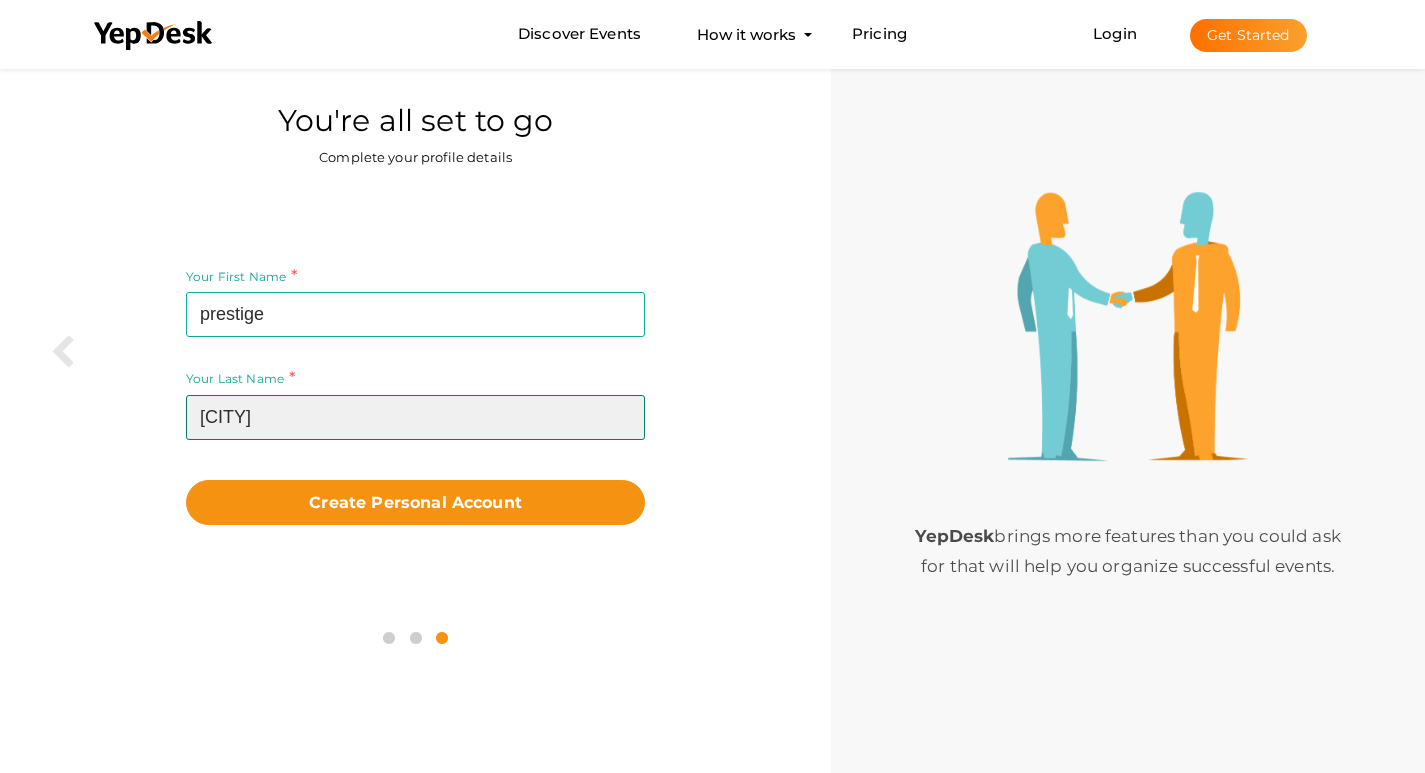 type on "panvel" 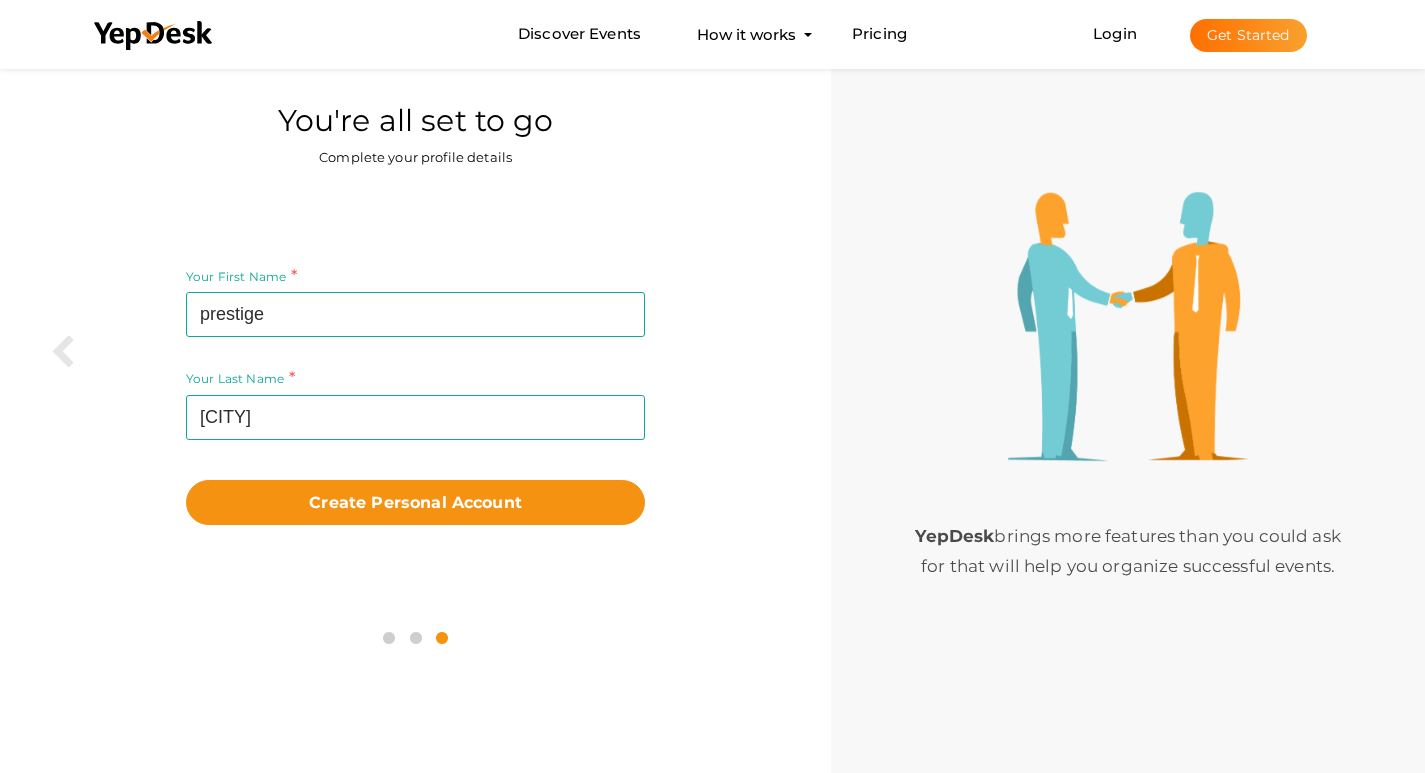 click on "Your
First Name    prestige   Required.
Must
contain letters only.
Must be between 2 and 20 characters.
Your
Last Name   panvel   Required.
Must
contain letters only.
Must be between 1 and 20 characters.
Create
Personal Account
Sign up
Back" at bounding box center [415, 394] 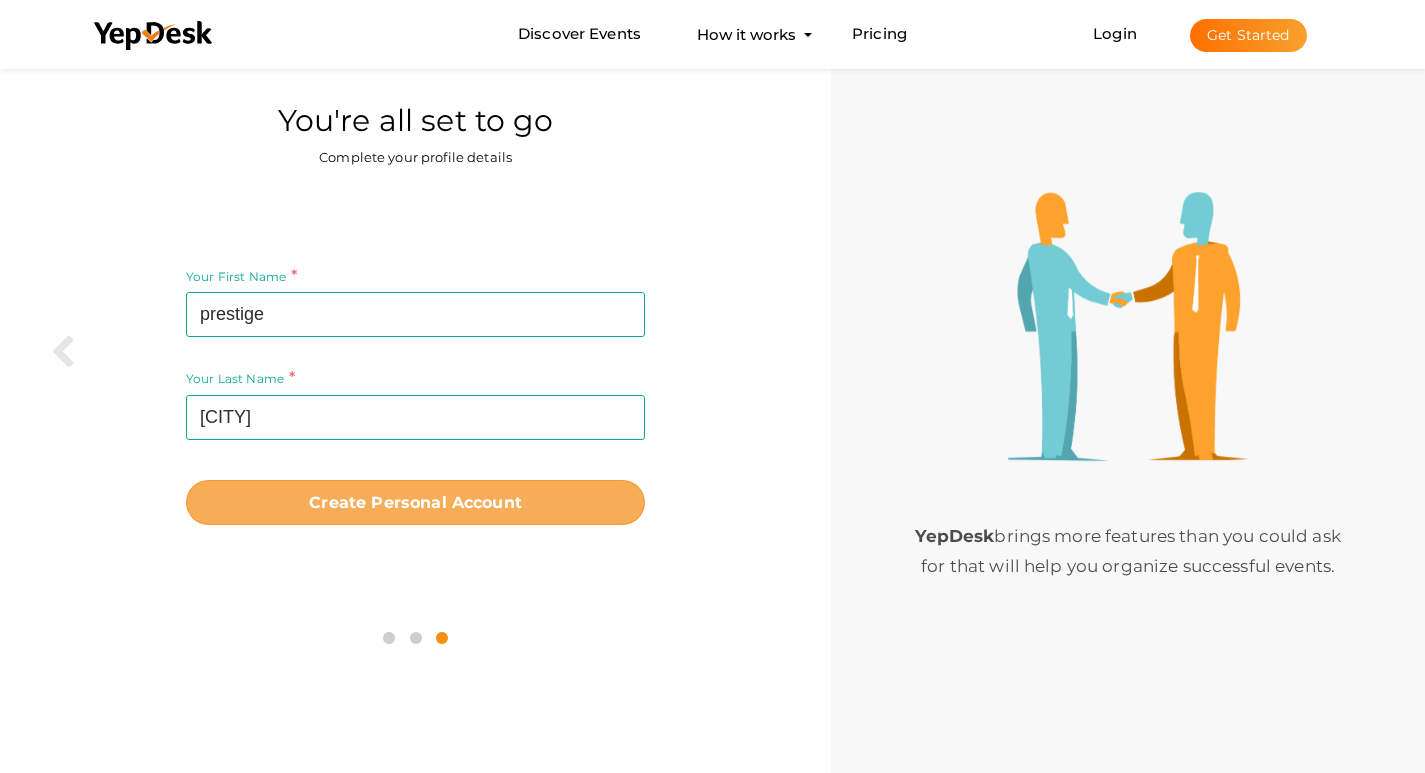 click on "Create
Personal Account" at bounding box center [415, 502] 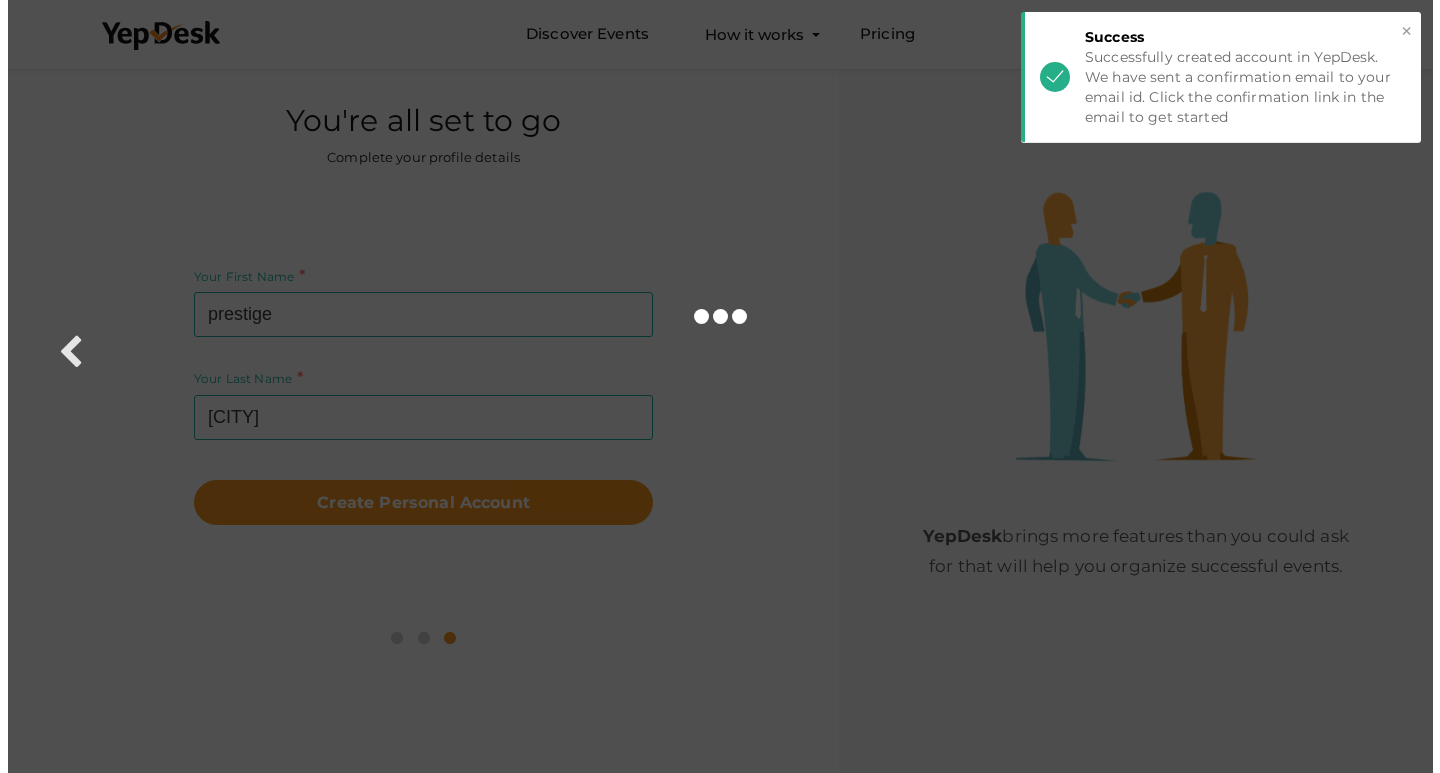 scroll, scrollTop: 0, scrollLeft: 0, axis: both 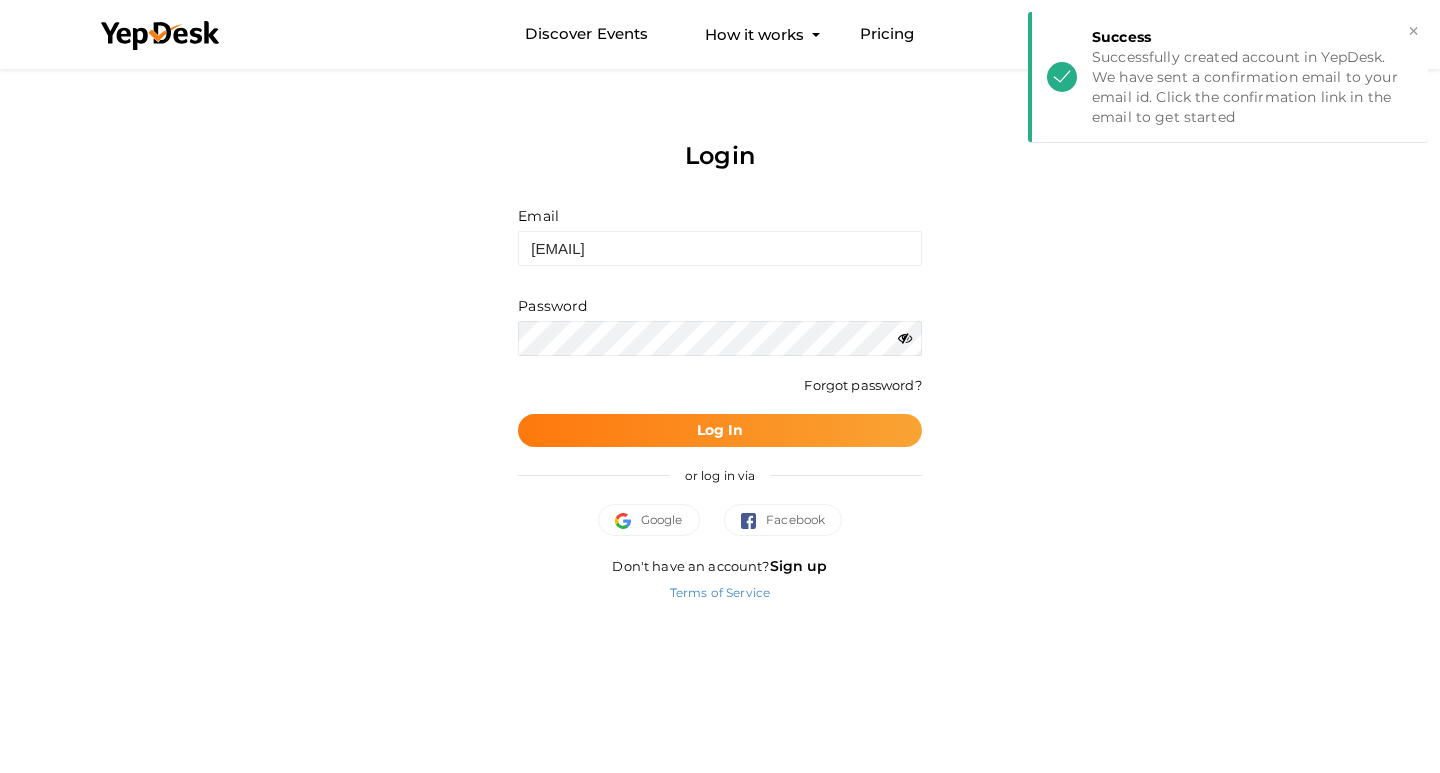click on "Log In" at bounding box center (719, 430) 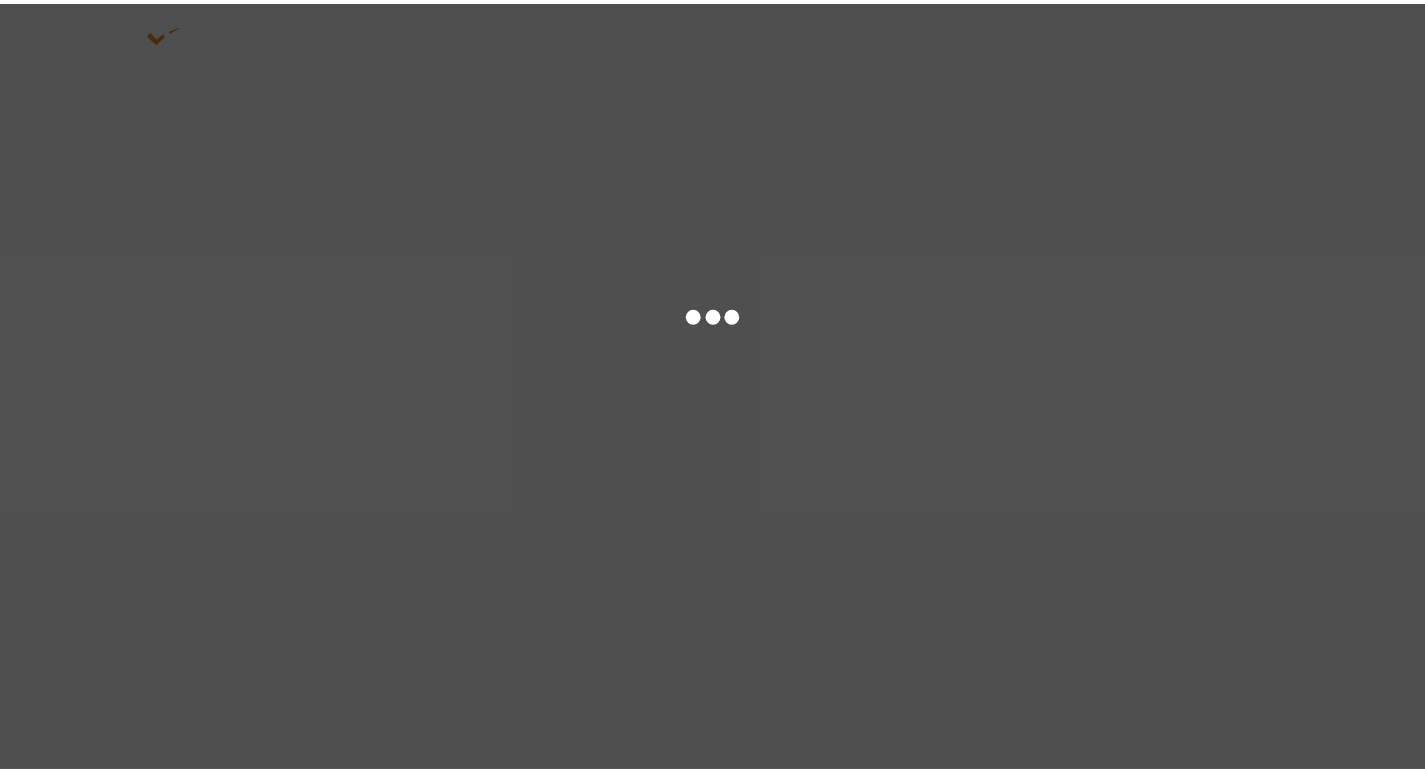 scroll, scrollTop: 0, scrollLeft: 0, axis: both 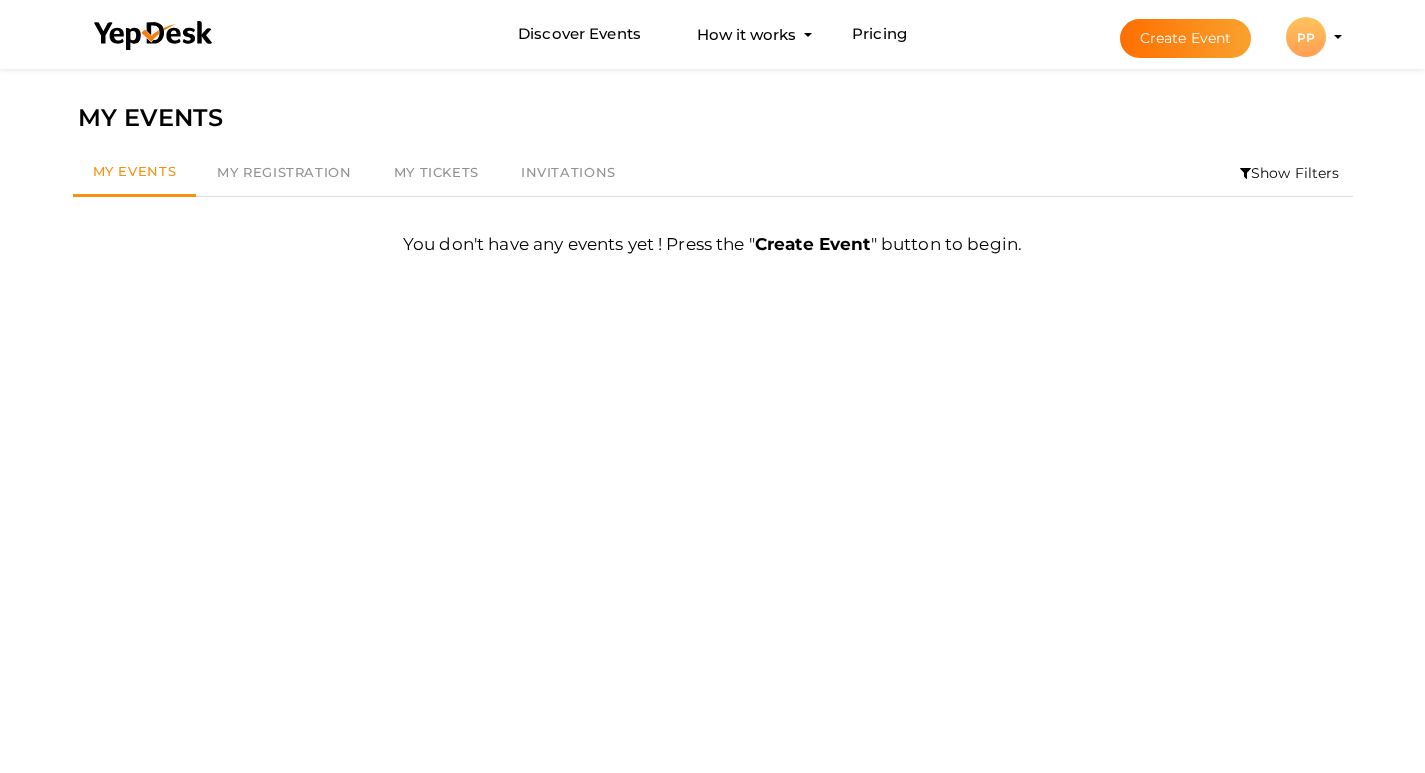 click on "PP" at bounding box center [1306, 37] 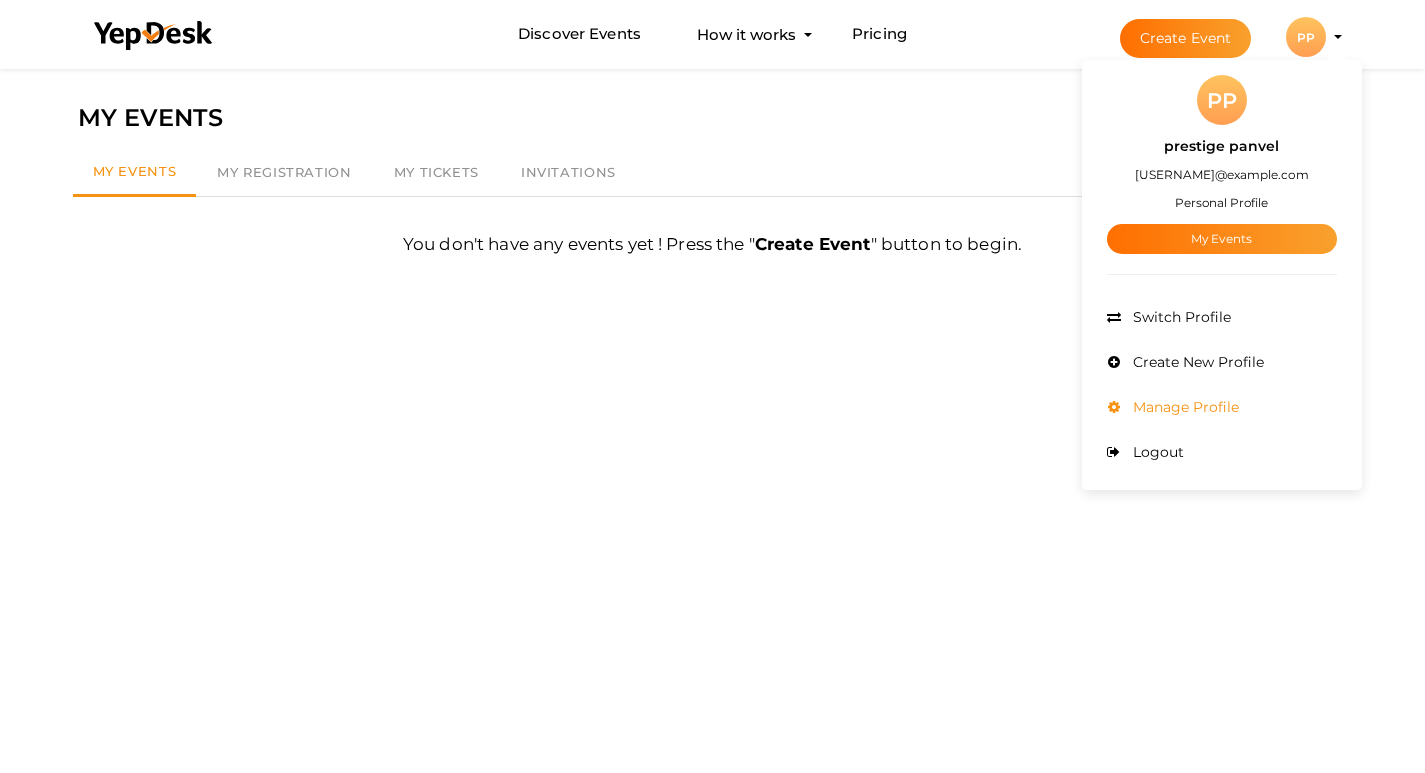 click on "Manage Profile" at bounding box center (1222, 407) 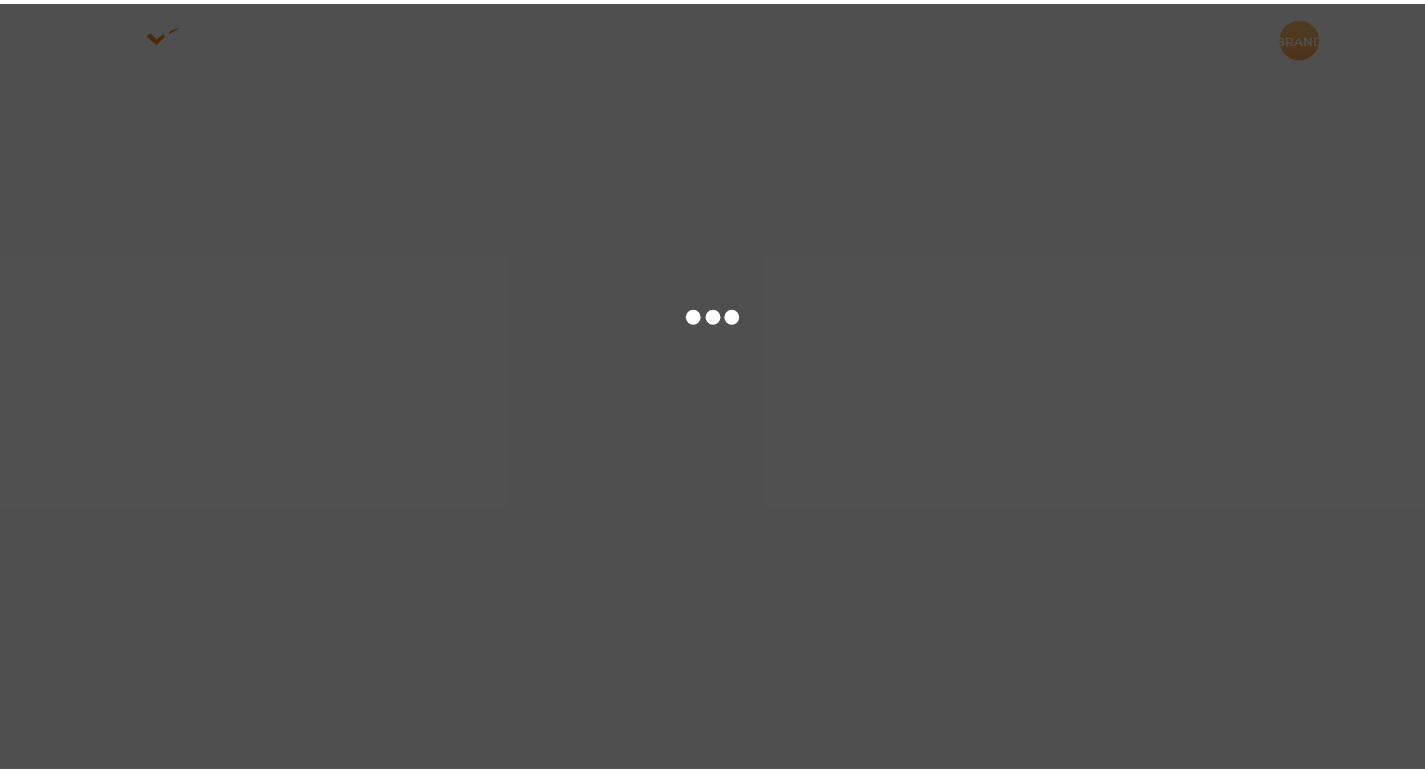scroll, scrollTop: 0, scrollLeft: 0, axis: both 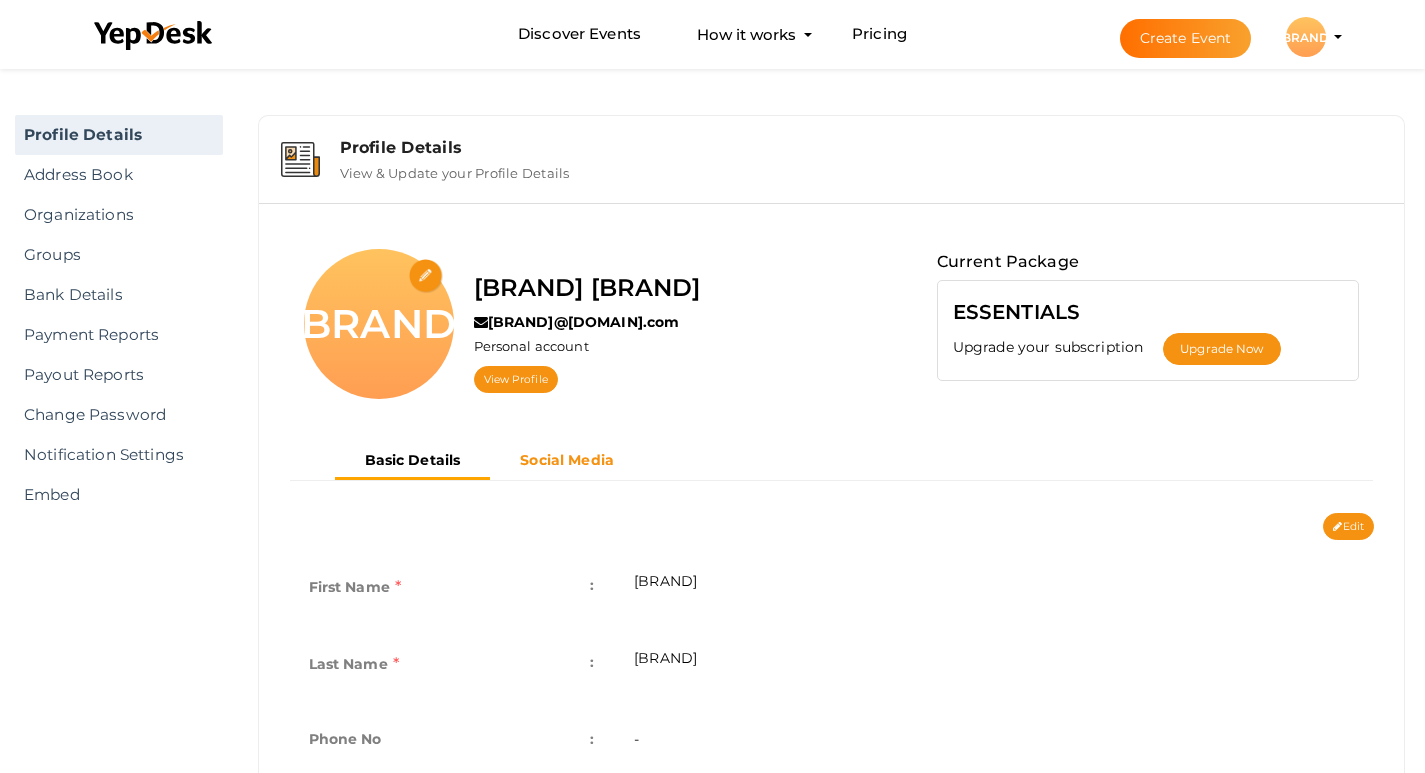 click on "Social Media" at bounding box center [567, 460] 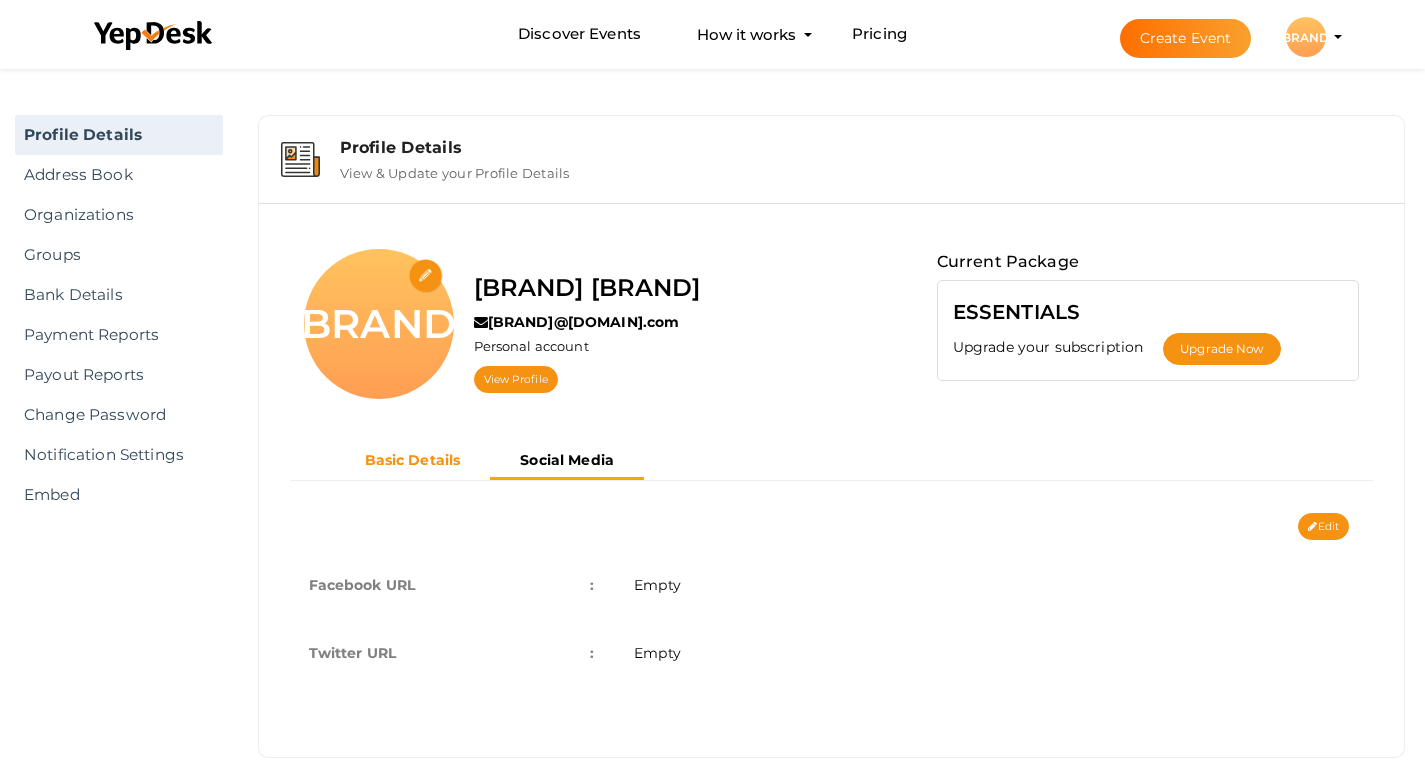 click on "Basic Details" at bounding box center (413, 460) 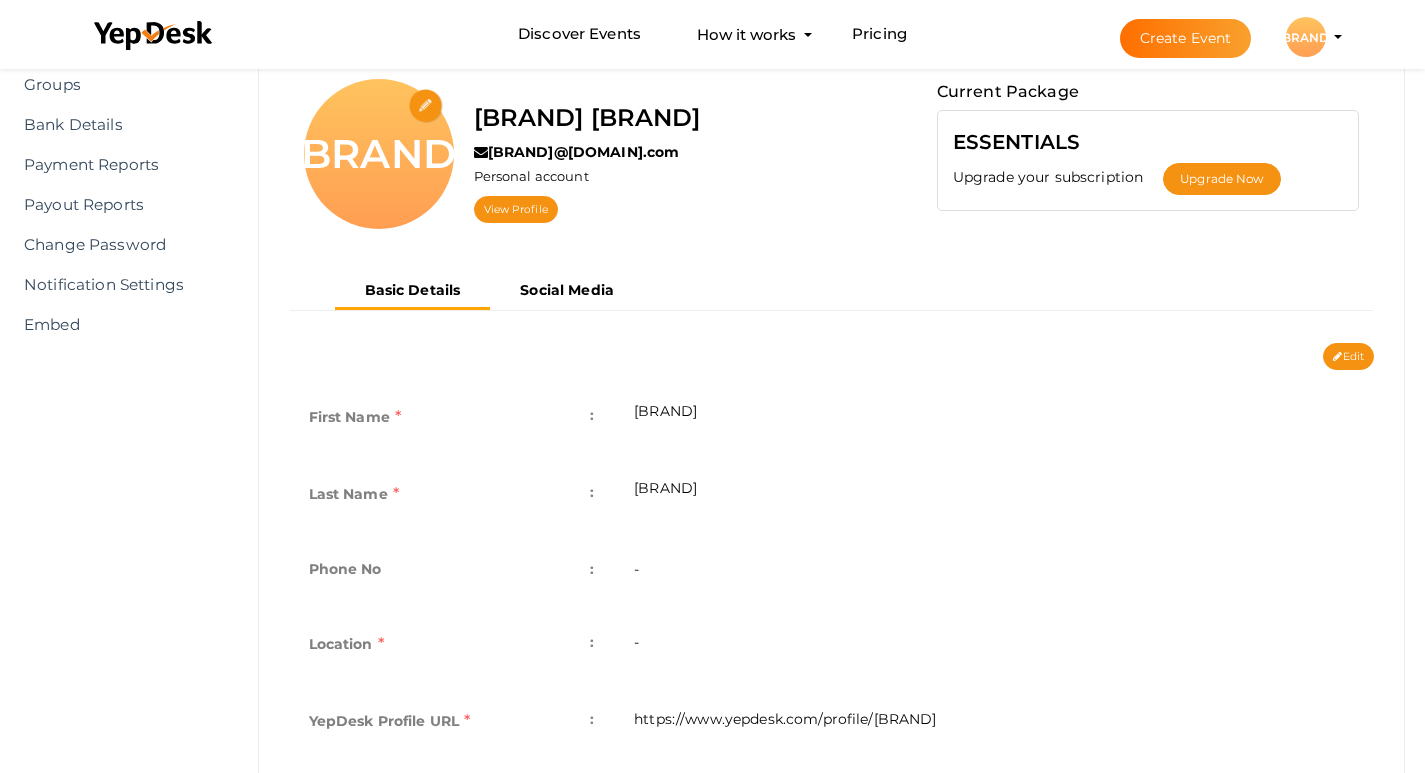 scroll, scrollTop: 200, scrollLeft: 0, axis: vertical 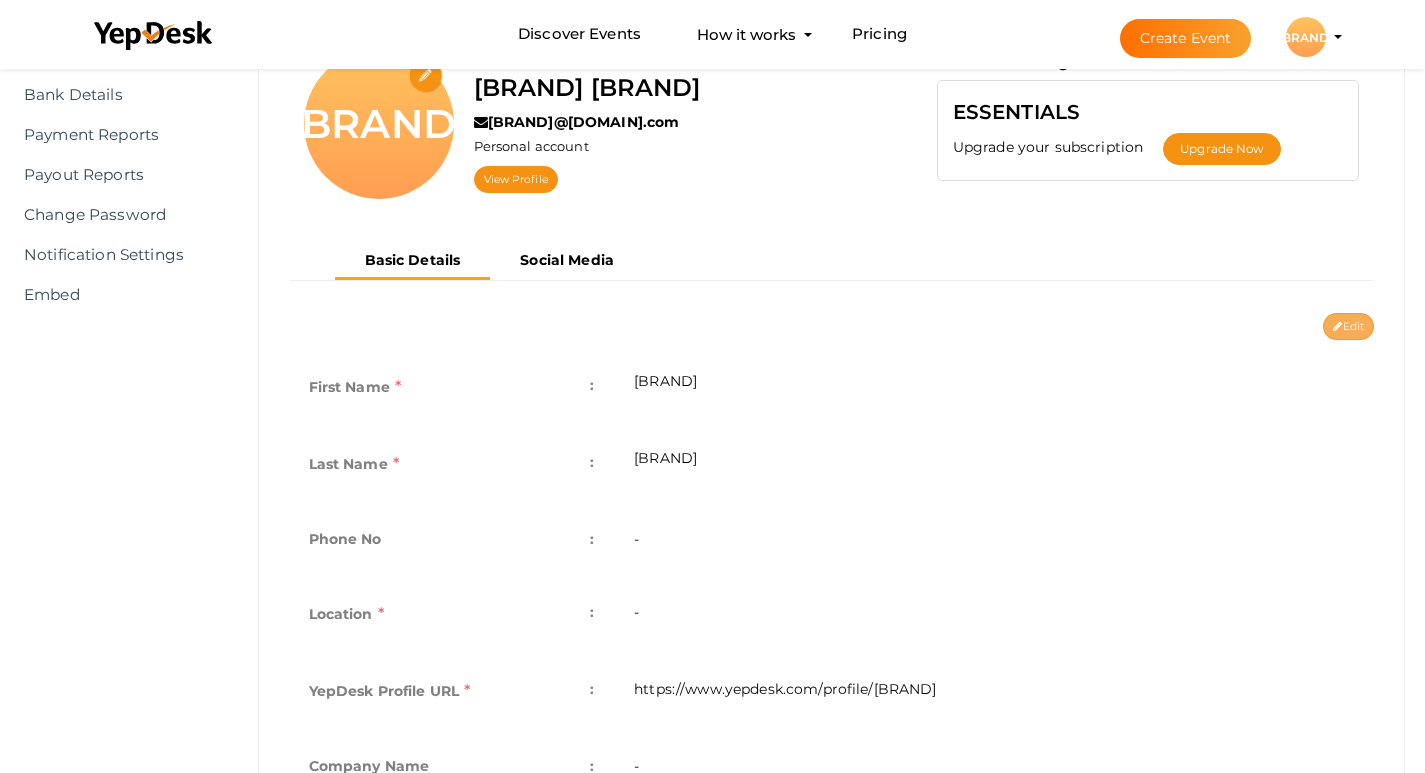 click on "Edit" at bounding box center (1348, 326) 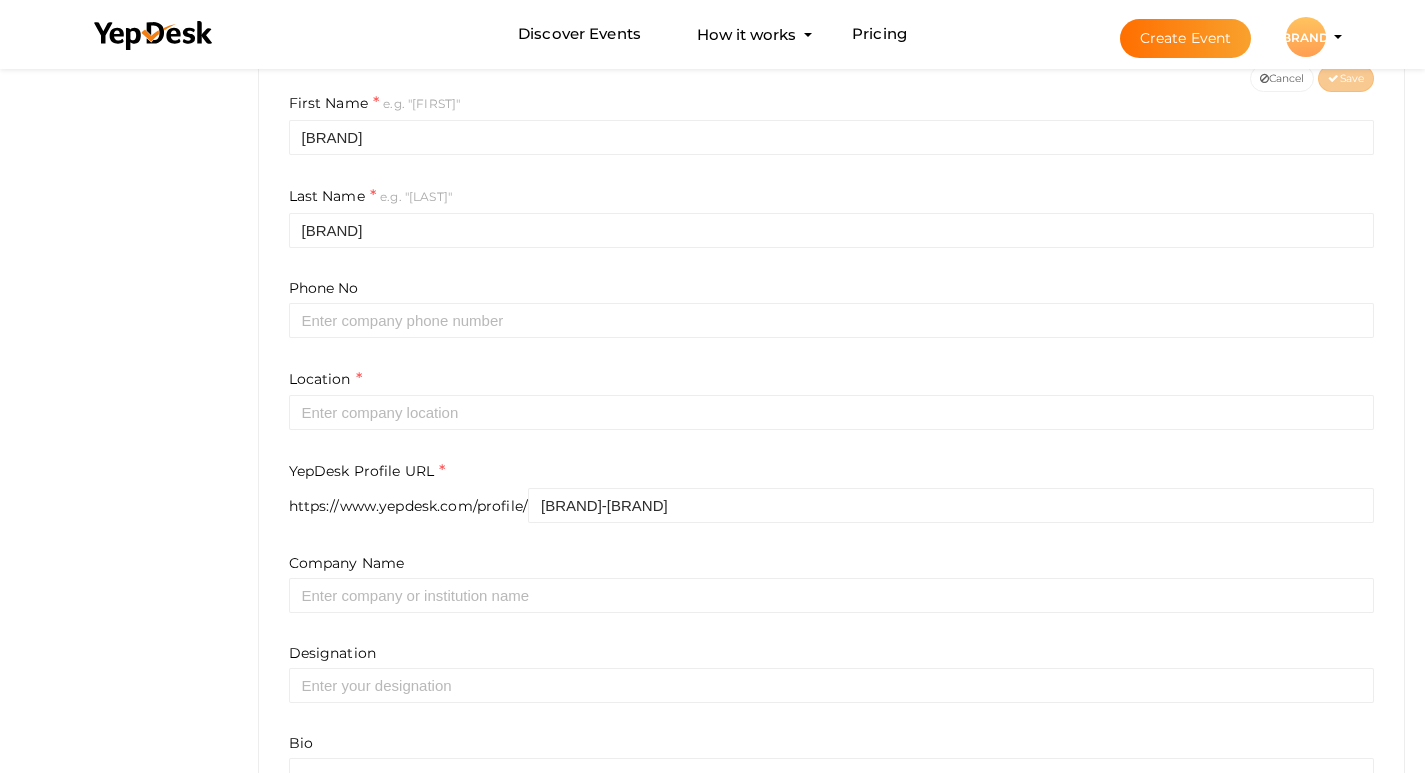 scroll, scrollTop: 500, scrollLeft: 0, axis: vertical 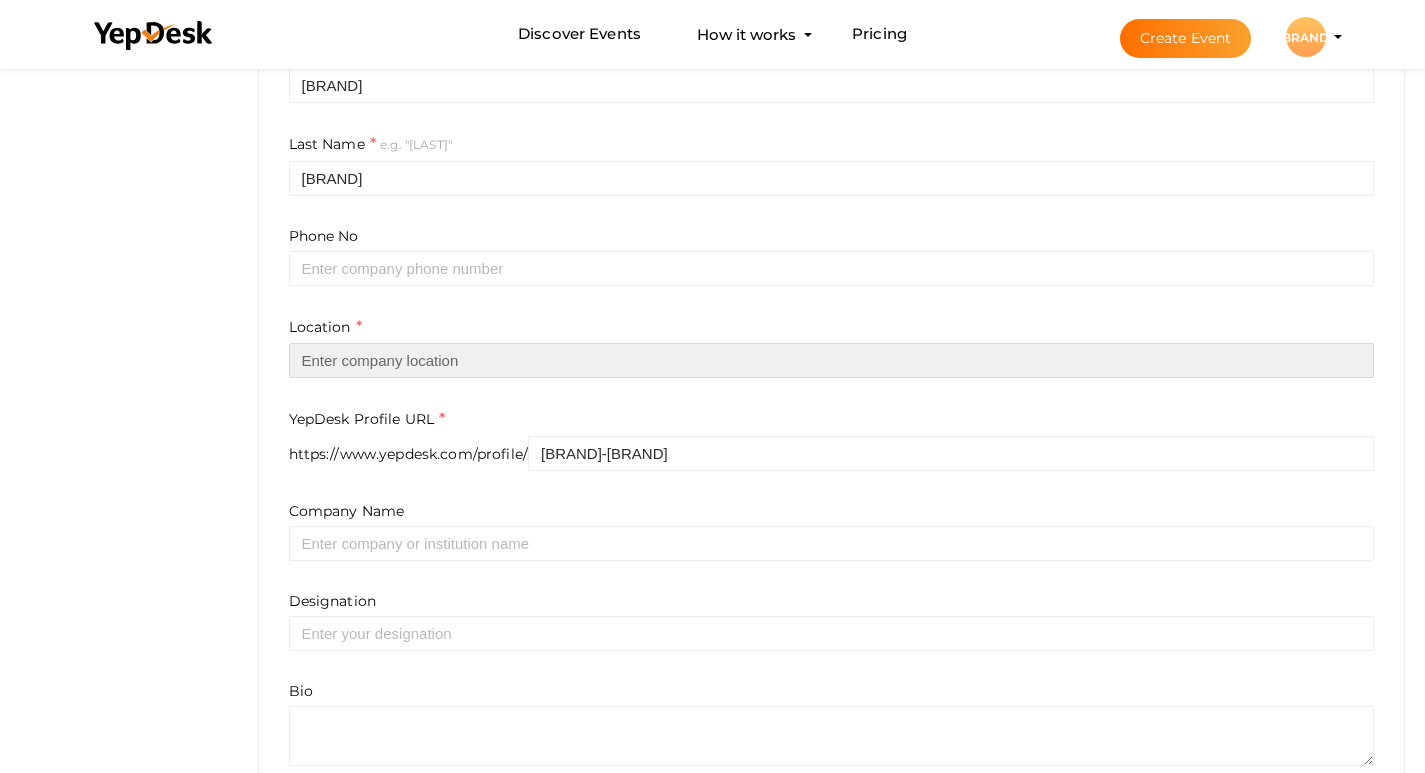 click at bounding box center (832, 360) 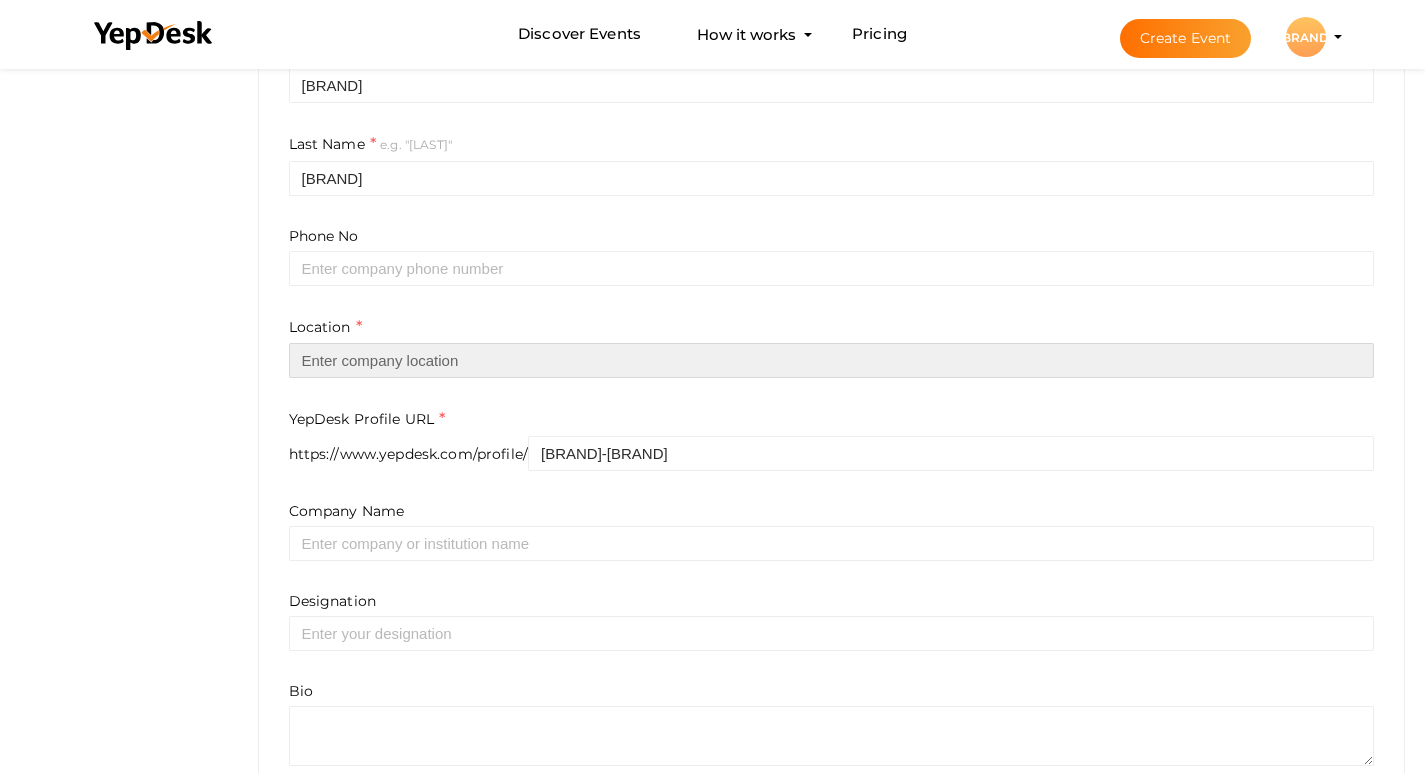 paste on "[BRAND]" 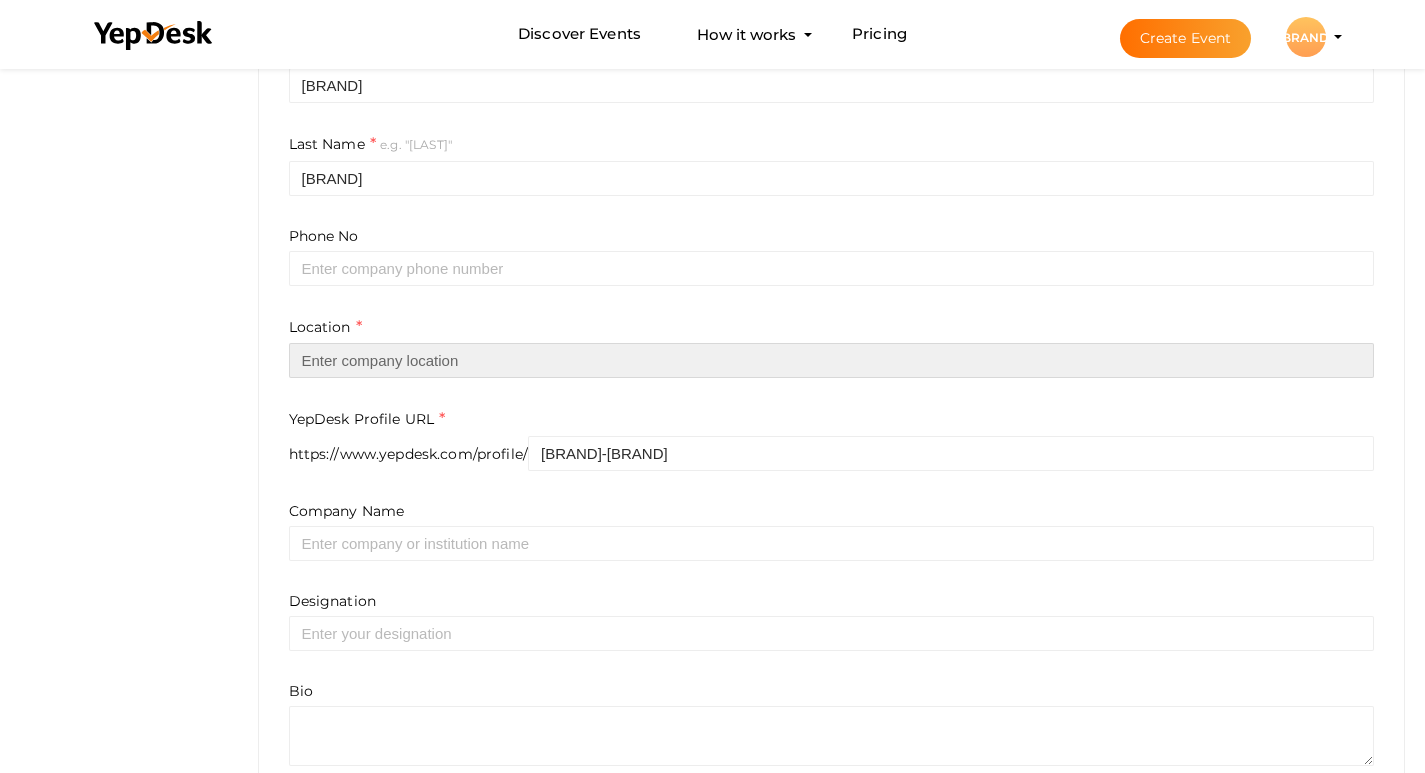type on "[BRAND]" 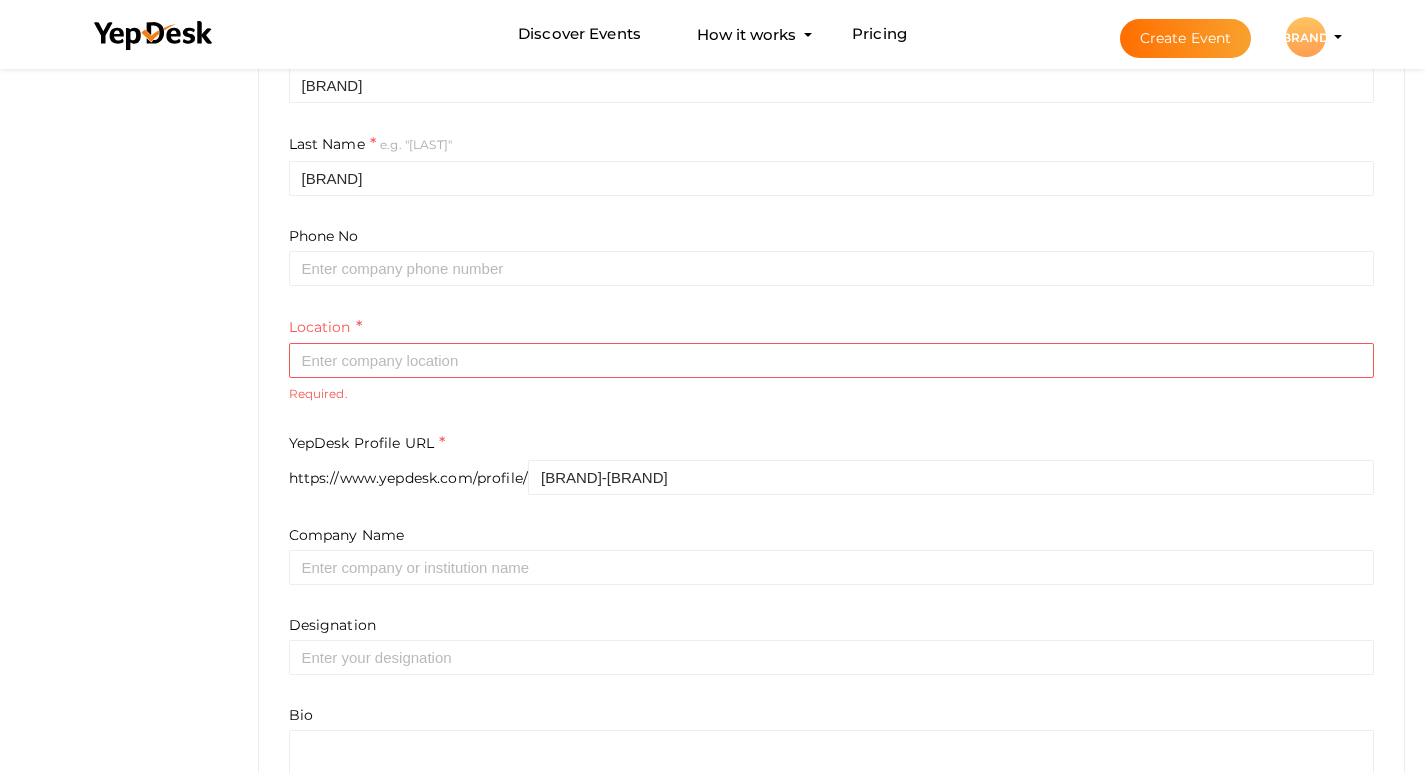 click on "Location
Required." at bounding box center (832, 359) 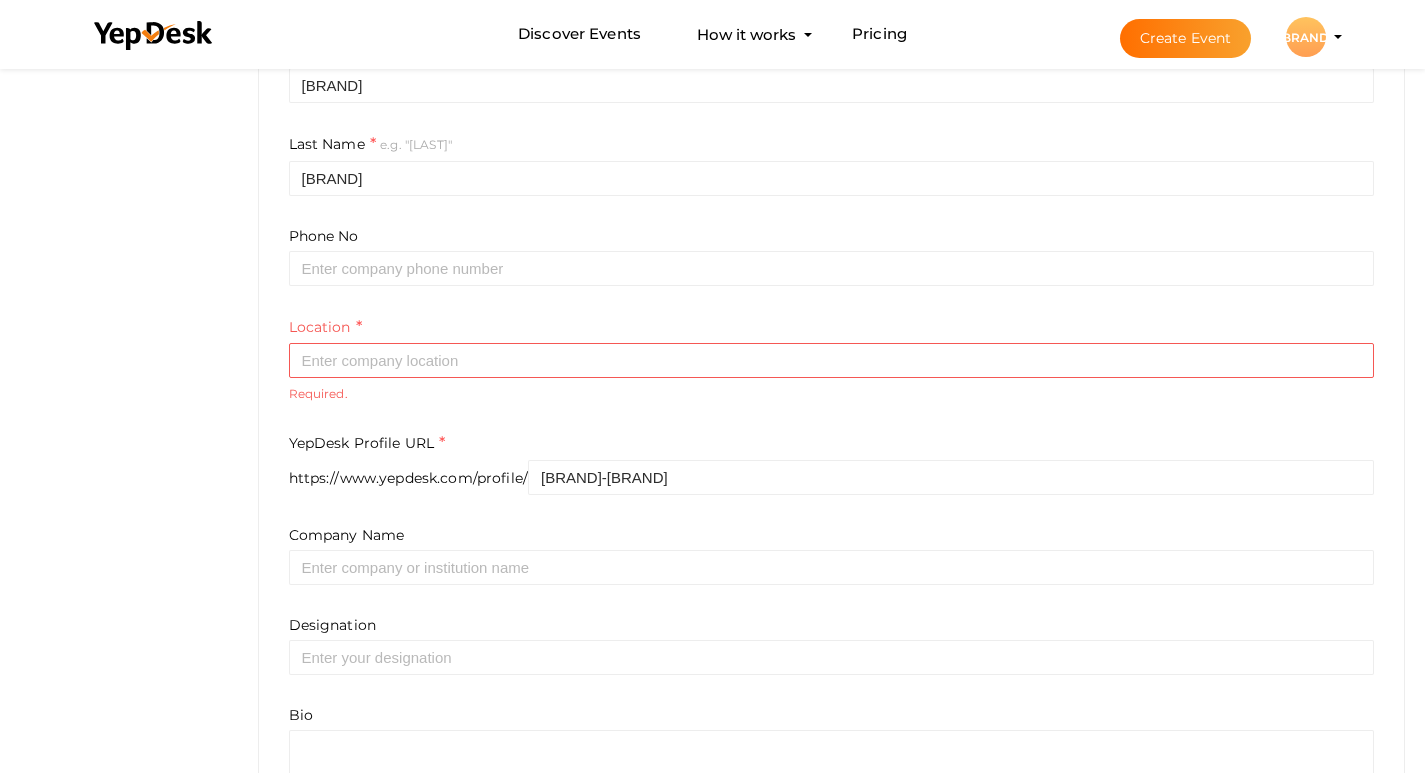 click on "Discover Events
How it works
Powerful Registration / Ticketing
Start selling your tickets in minutes
Pricing
Create Event
PP" at bounding box center (712, -114) 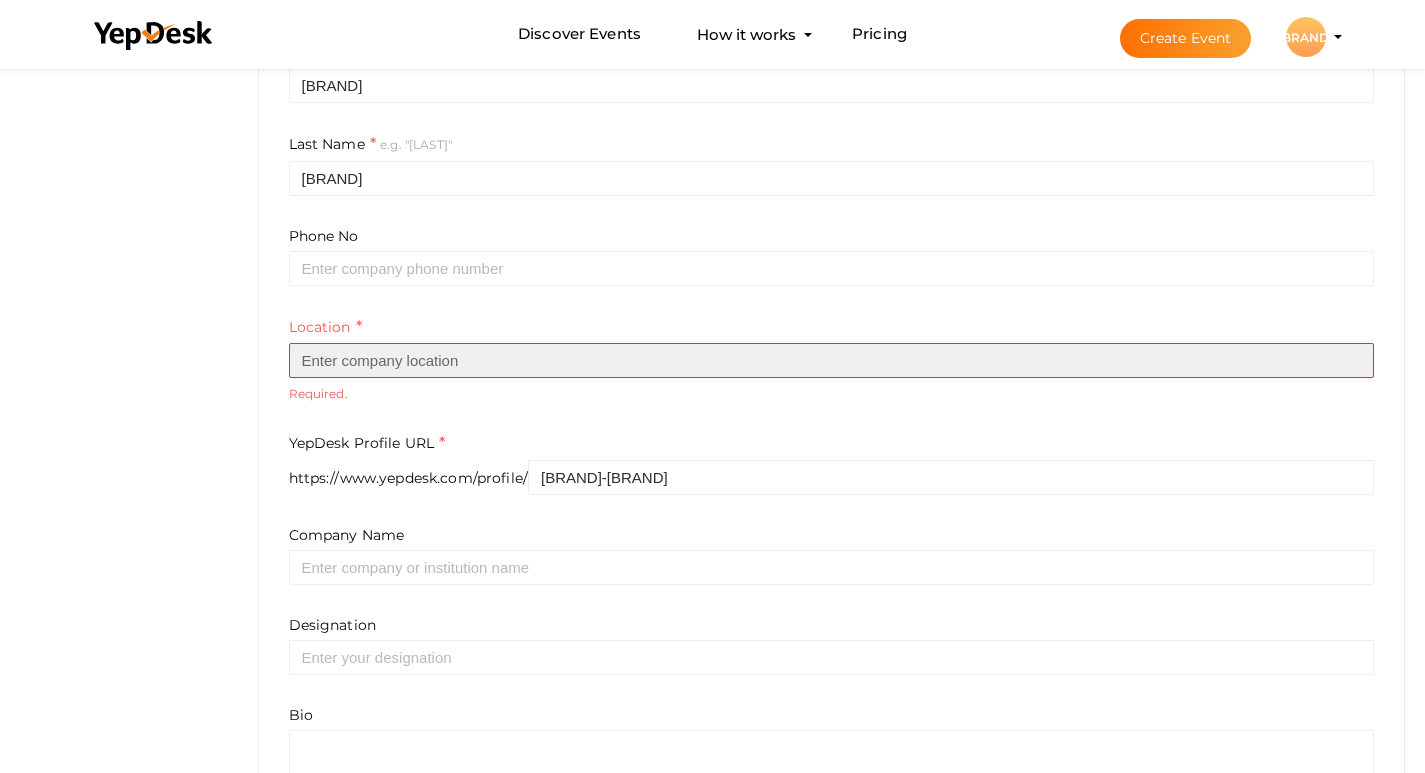 click at bounding box center (832, 360) 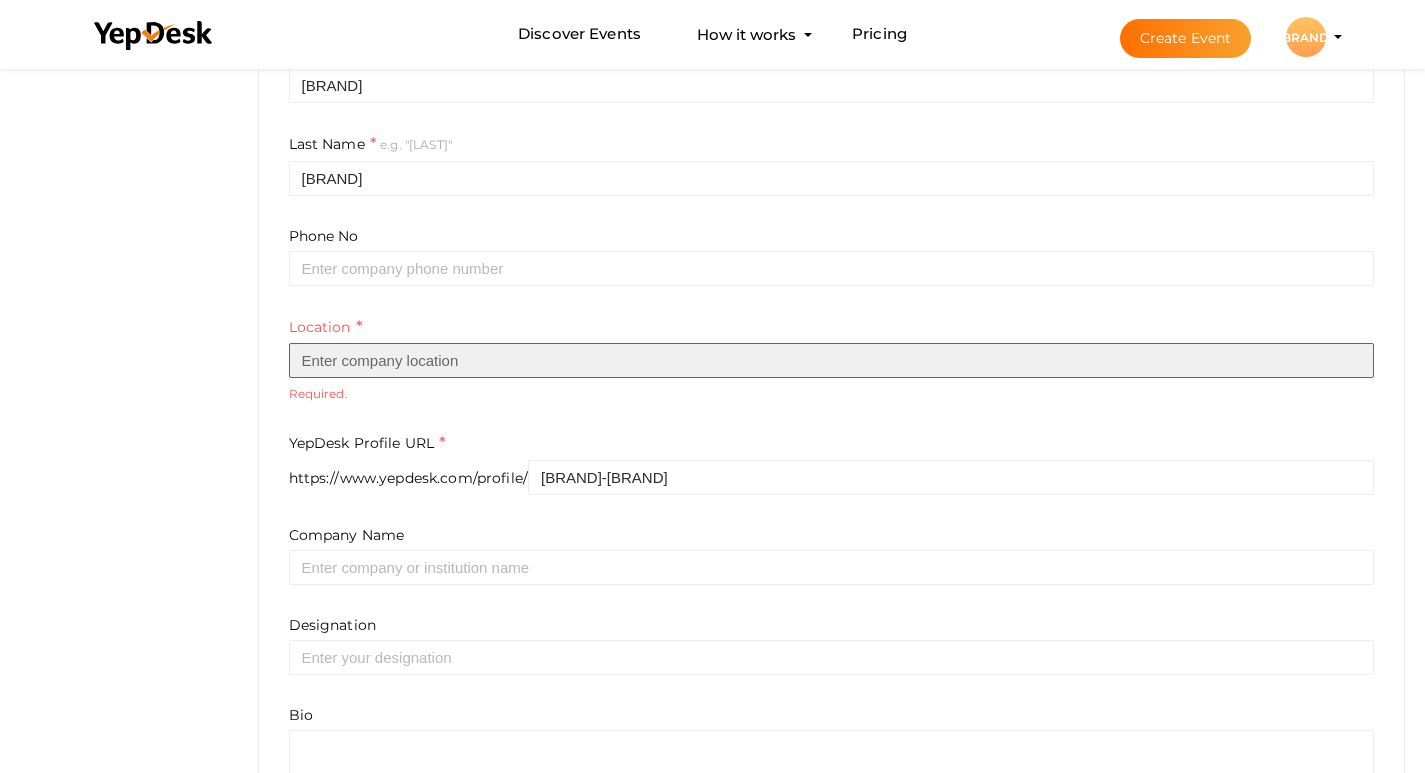 paste on "Mumbai" 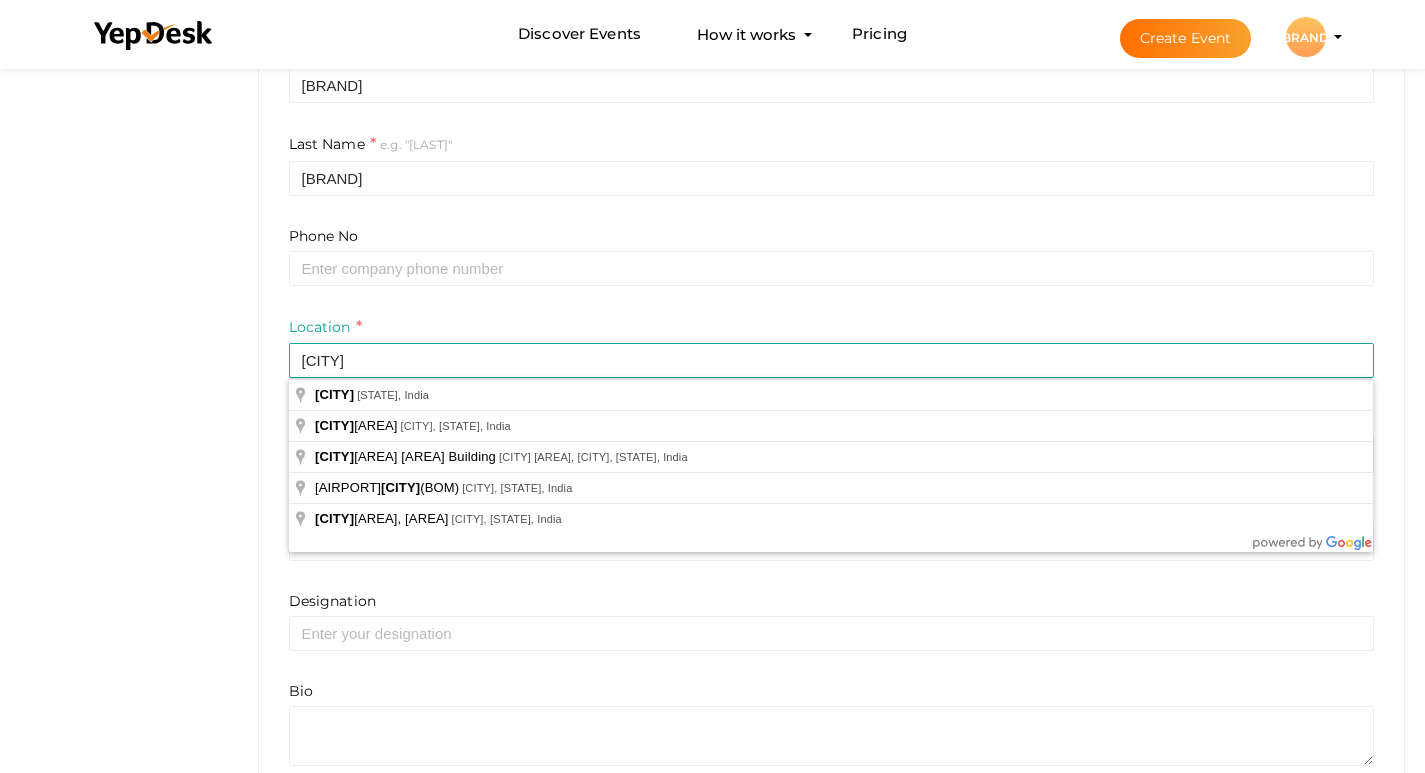 click on "Location
Mumbai" at bounding box center [832, 347] 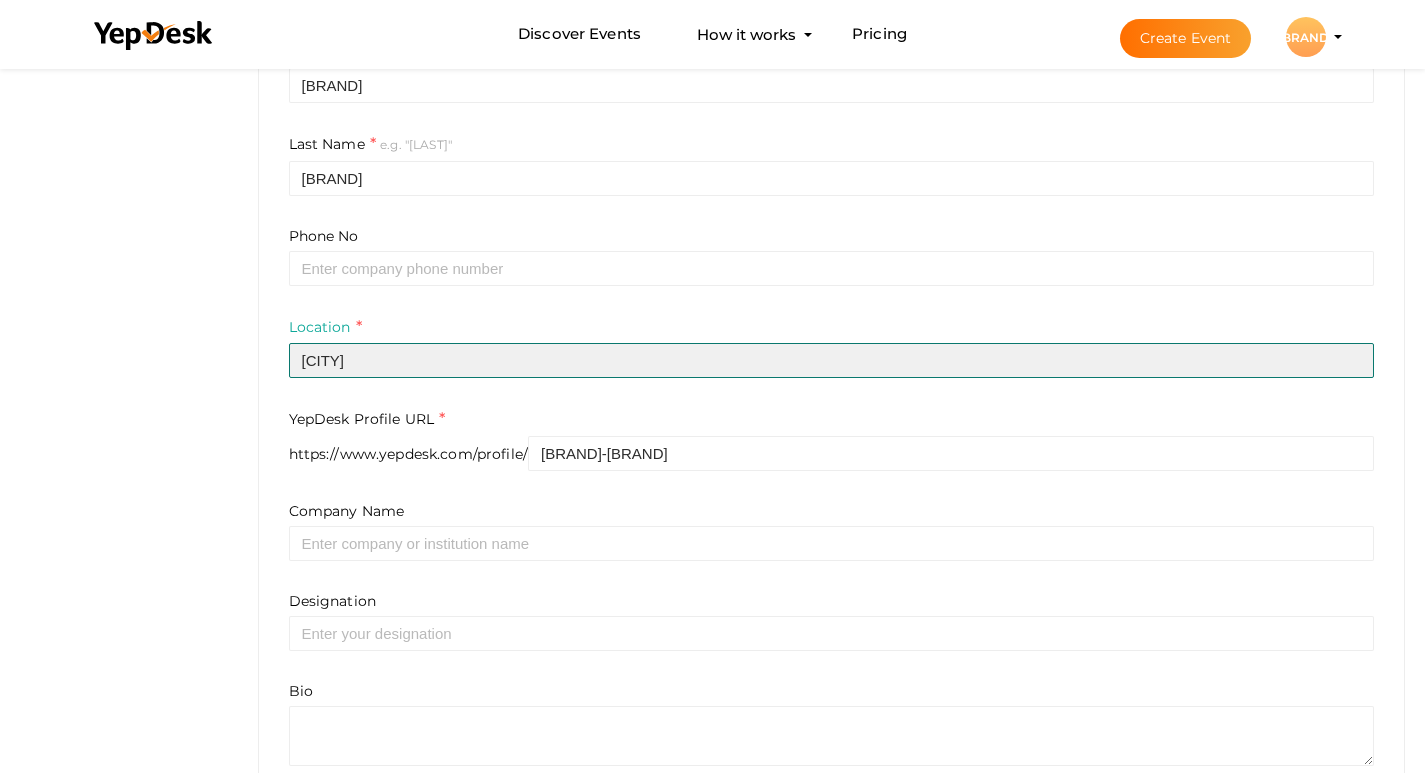 click on "Mumbai" at bounding box center [832, 360] 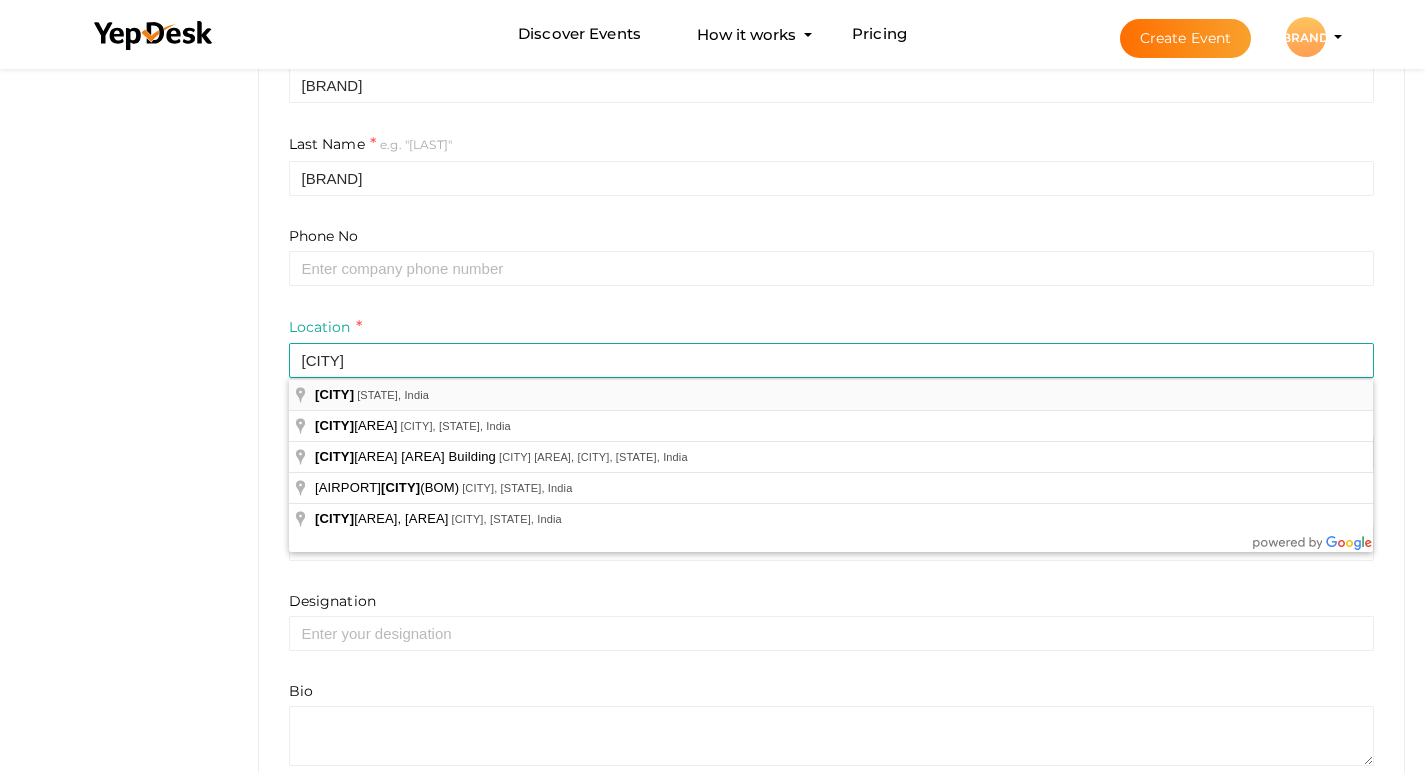 type on "Mumbai, Maharashtra, India" 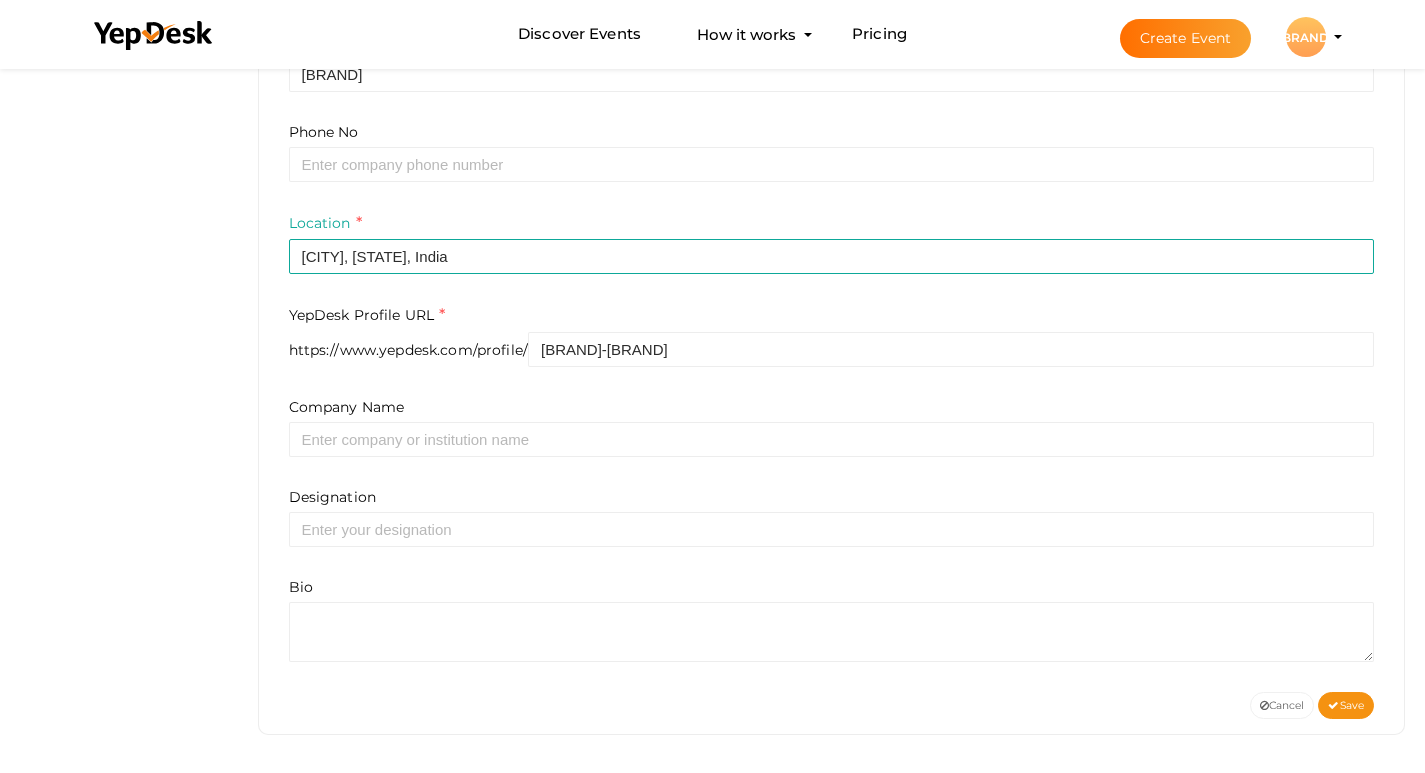 scroll, scrollTop: 606, scrollLeft: 0, axis: vertical 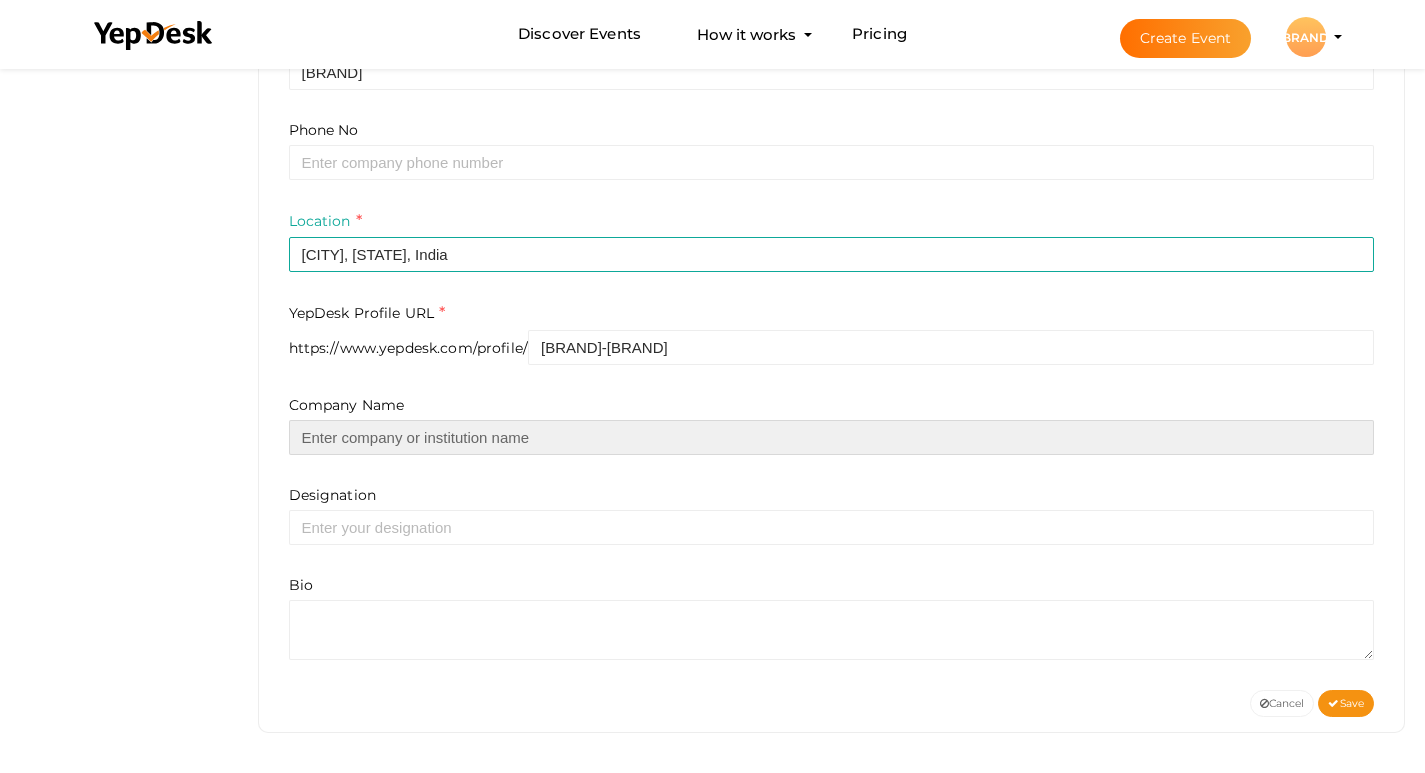 click at bounding box center (832, 437) 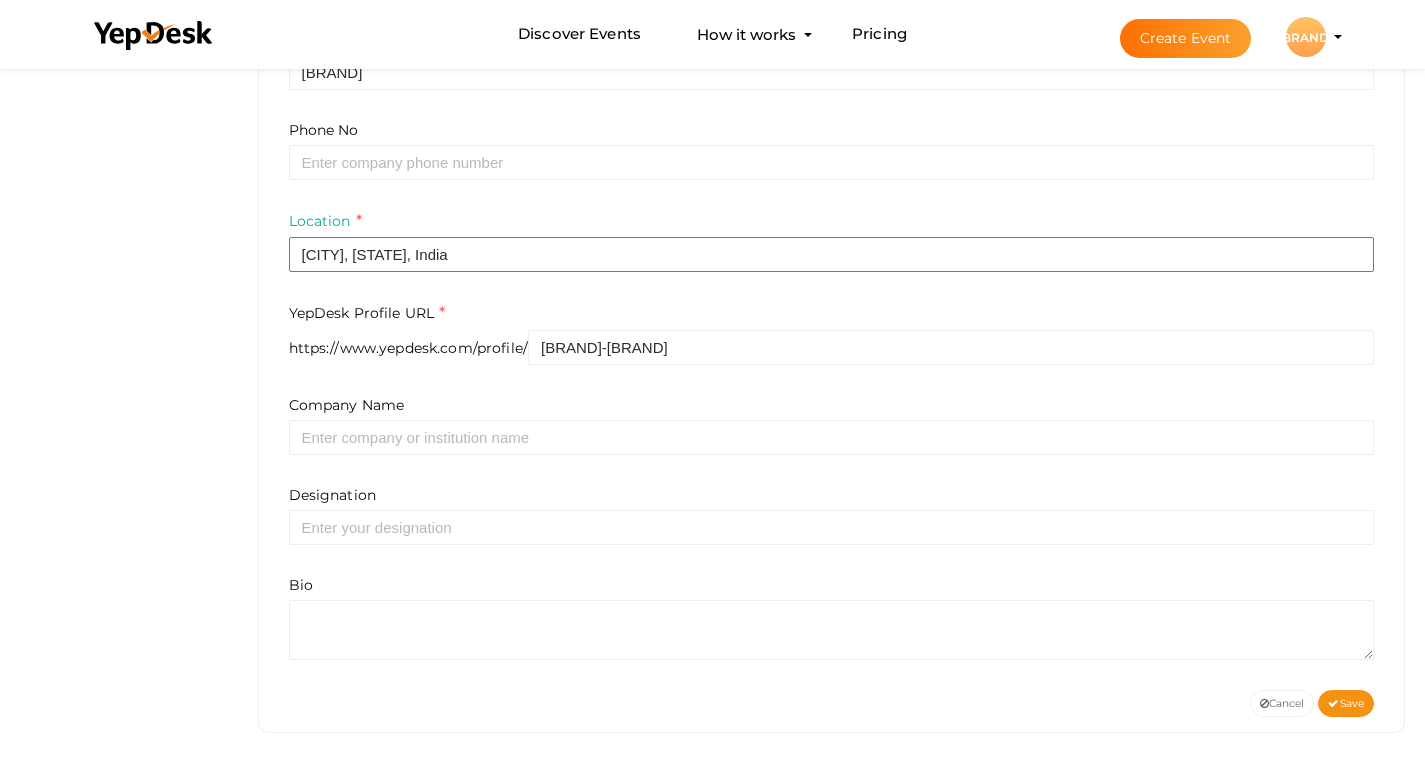 click on "Company Name" at bounding box center [832, 425] 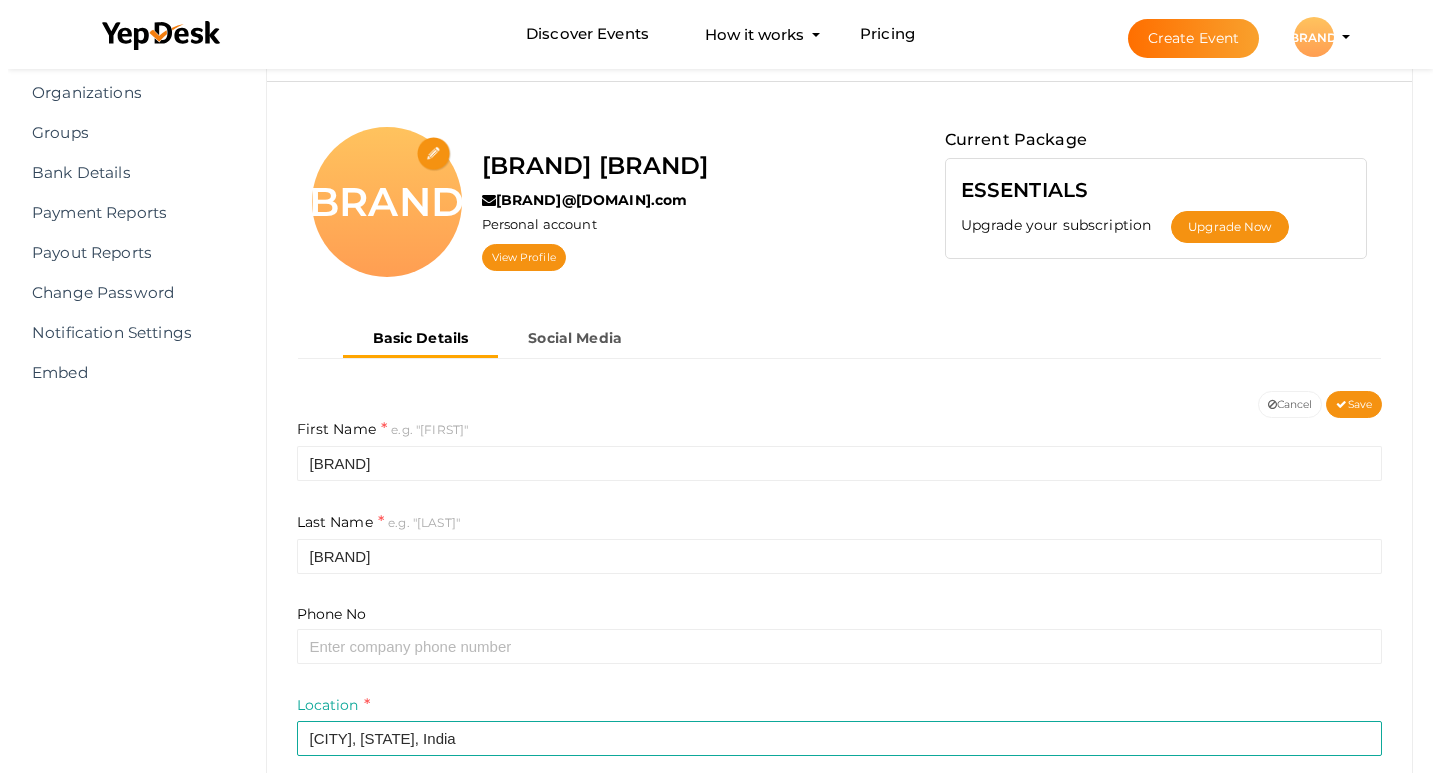 scroll, scrollTop: 106, scrollLeft: 0, axis: vertical 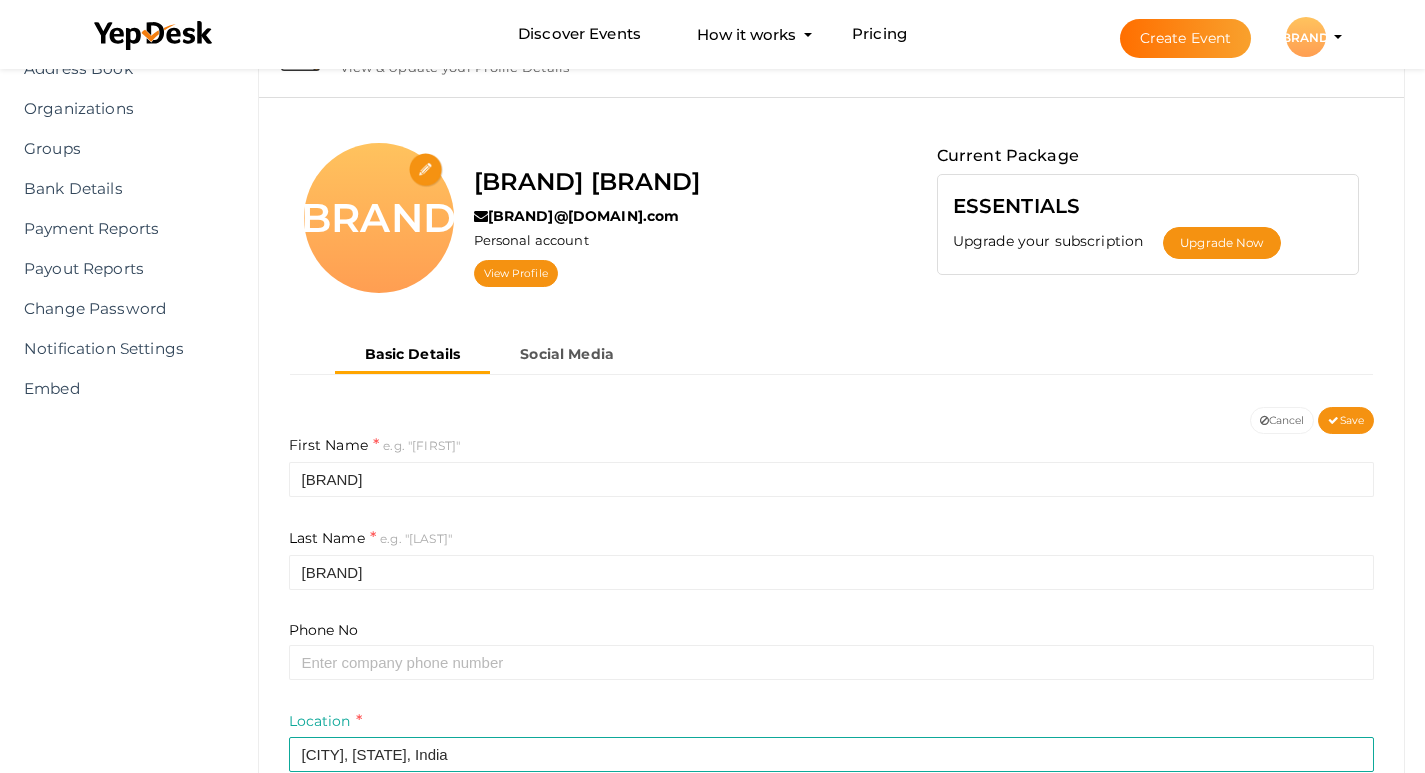 click at bounding box center [426, 170] 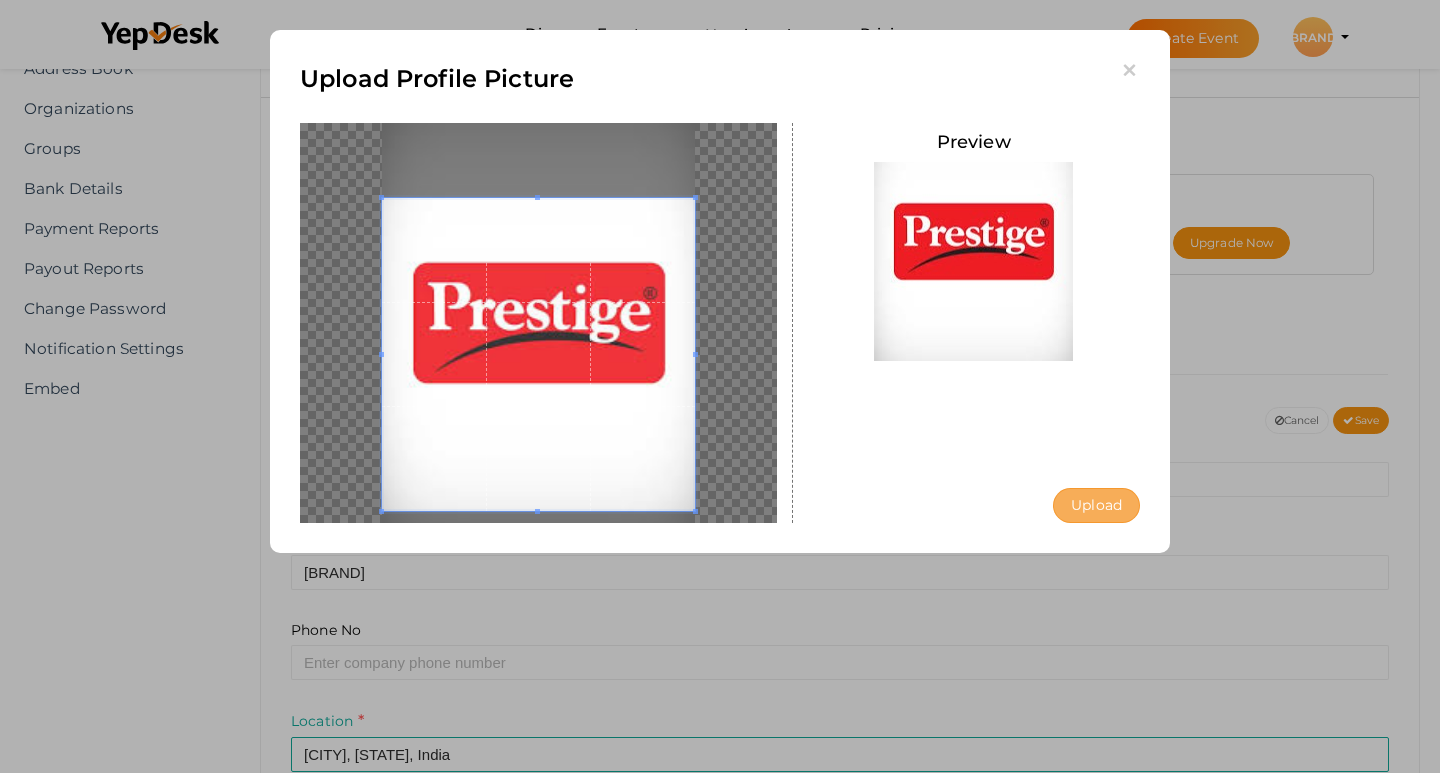 click on "Upload" at bounding box center (1096, 505) 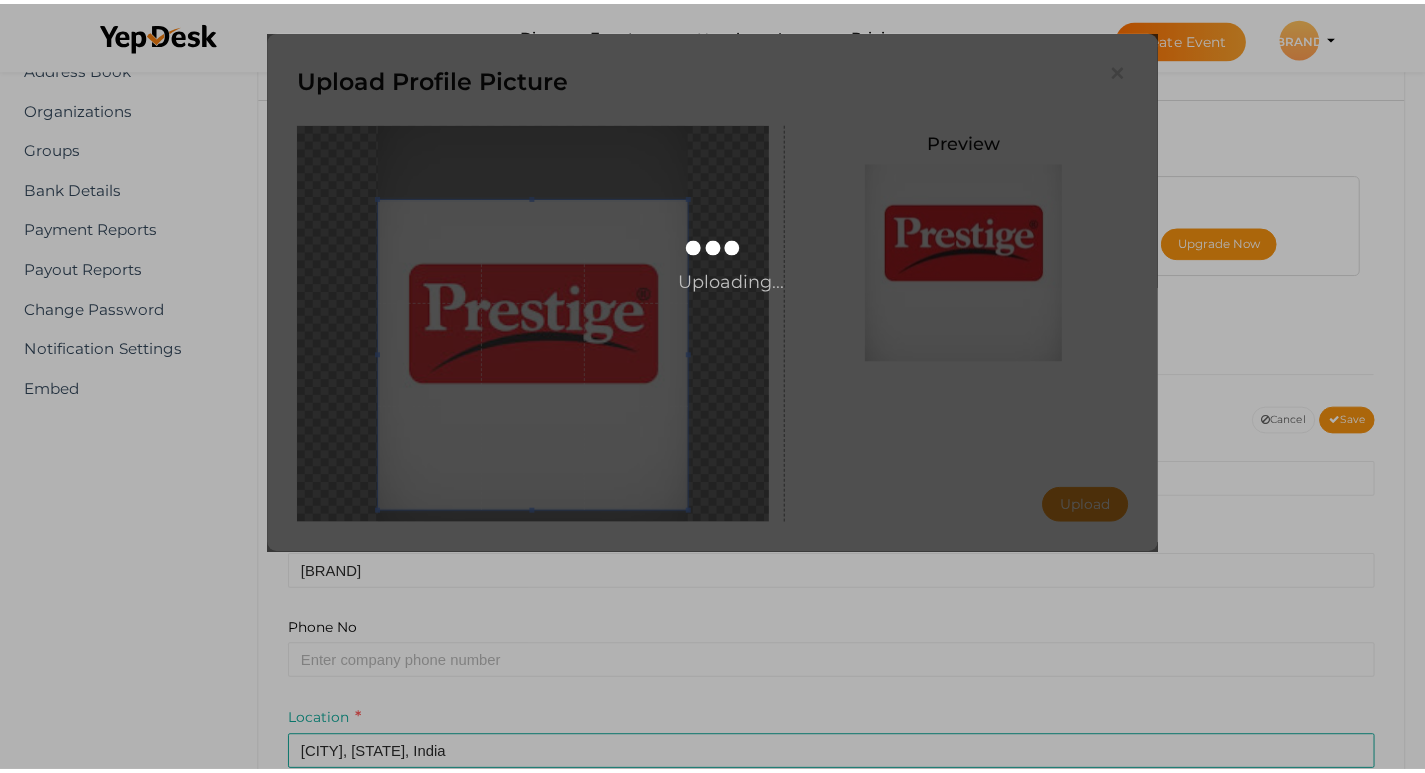 scroll, scrollTop: 0, scrollLeft: 0, axis: both 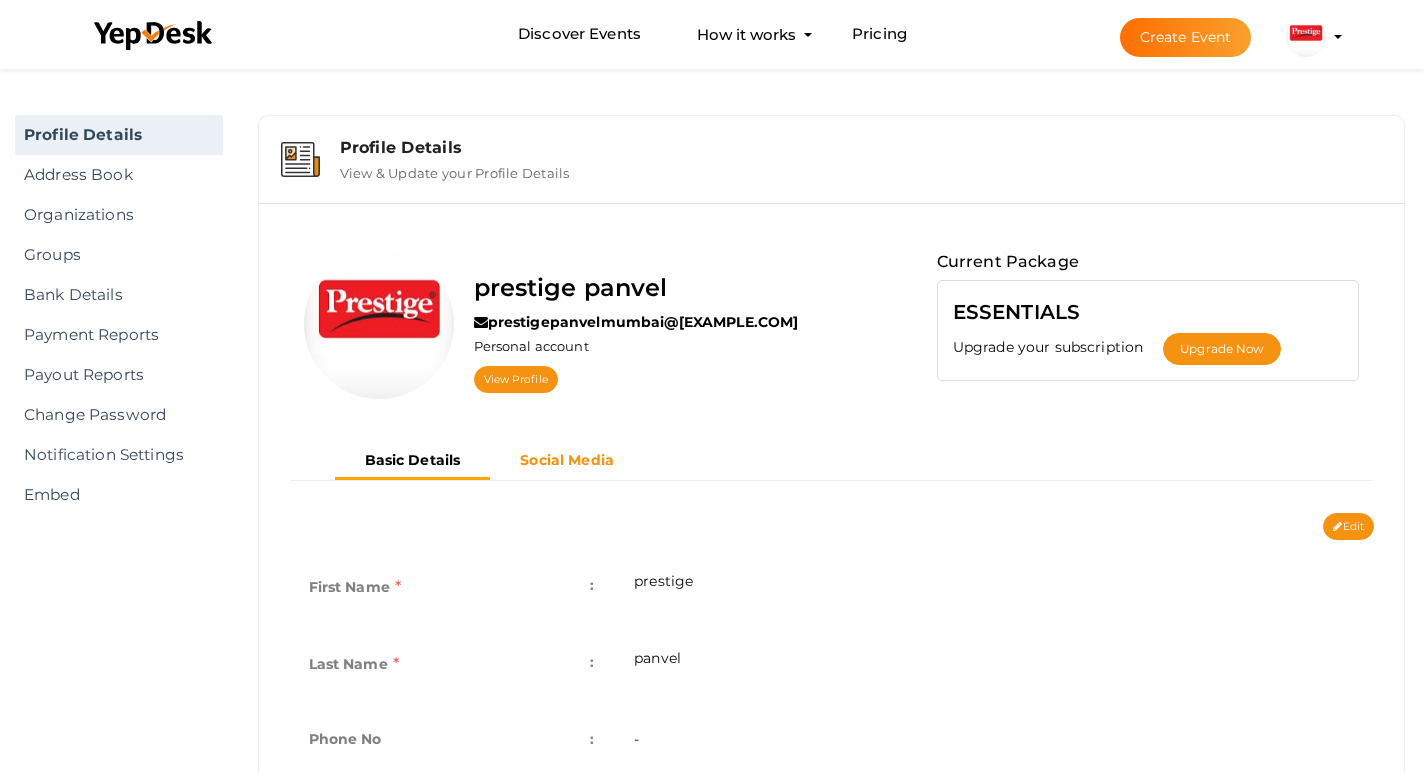 click on "Social Media" at bounding box center (567, 460) 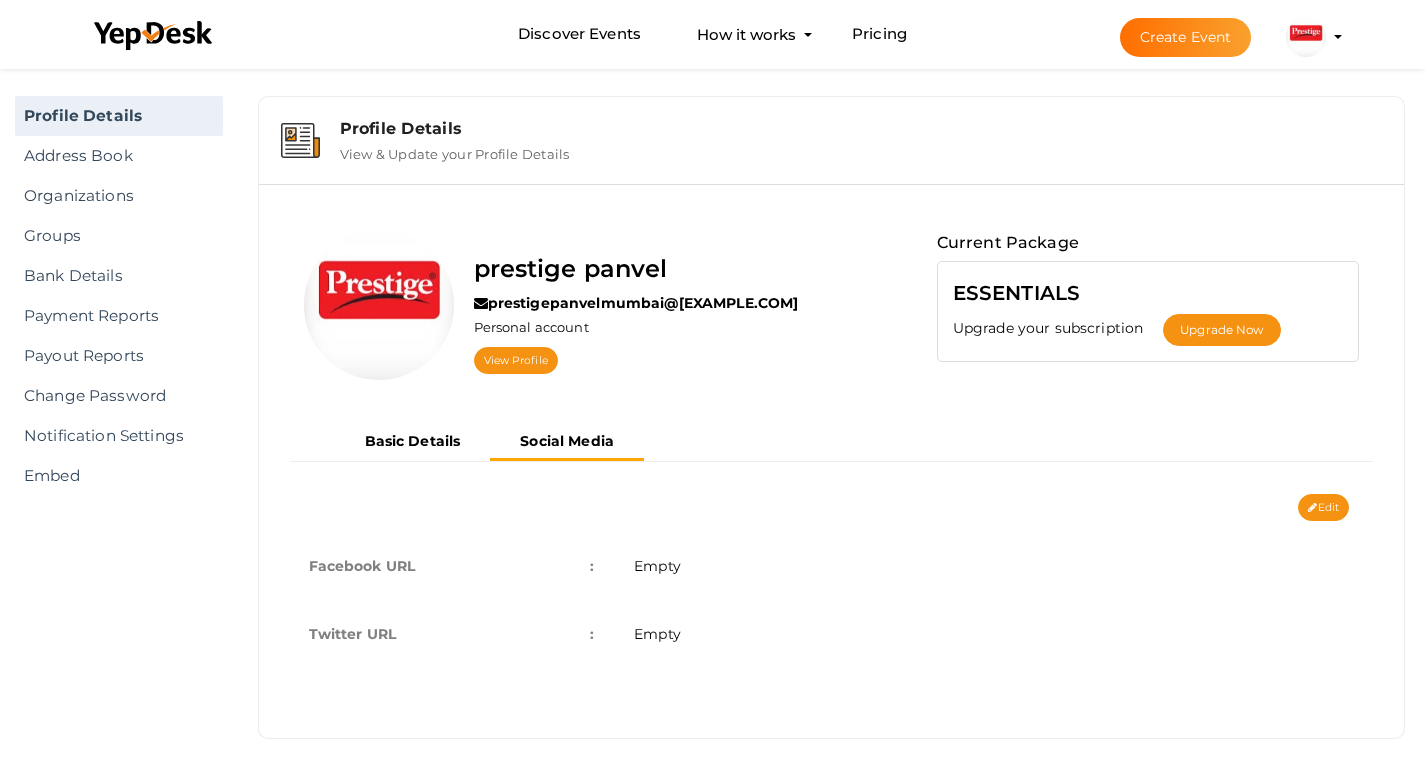 scroll, scrollTop: 25, scrollLeft: 0, axis: vertical 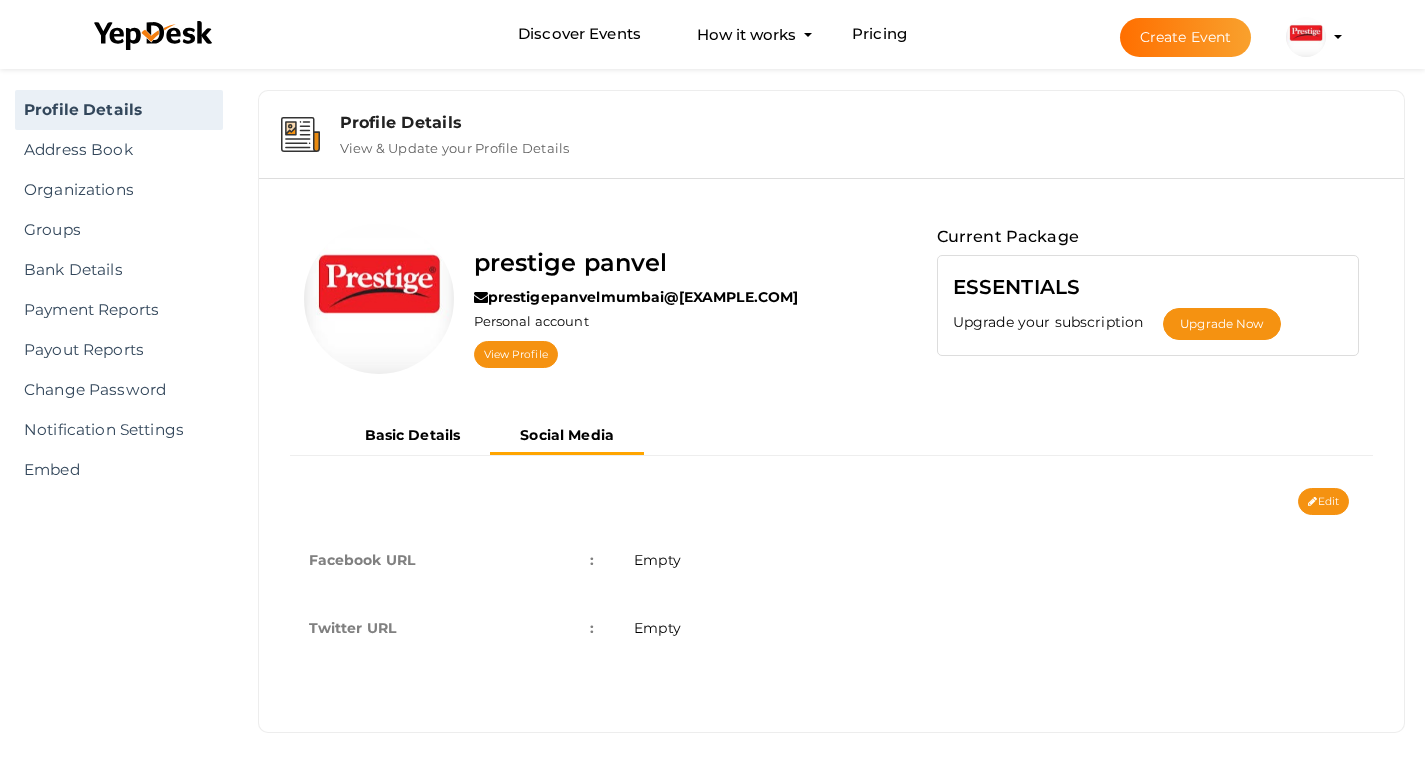 click on "Empty" at bounding box center (994, 628) 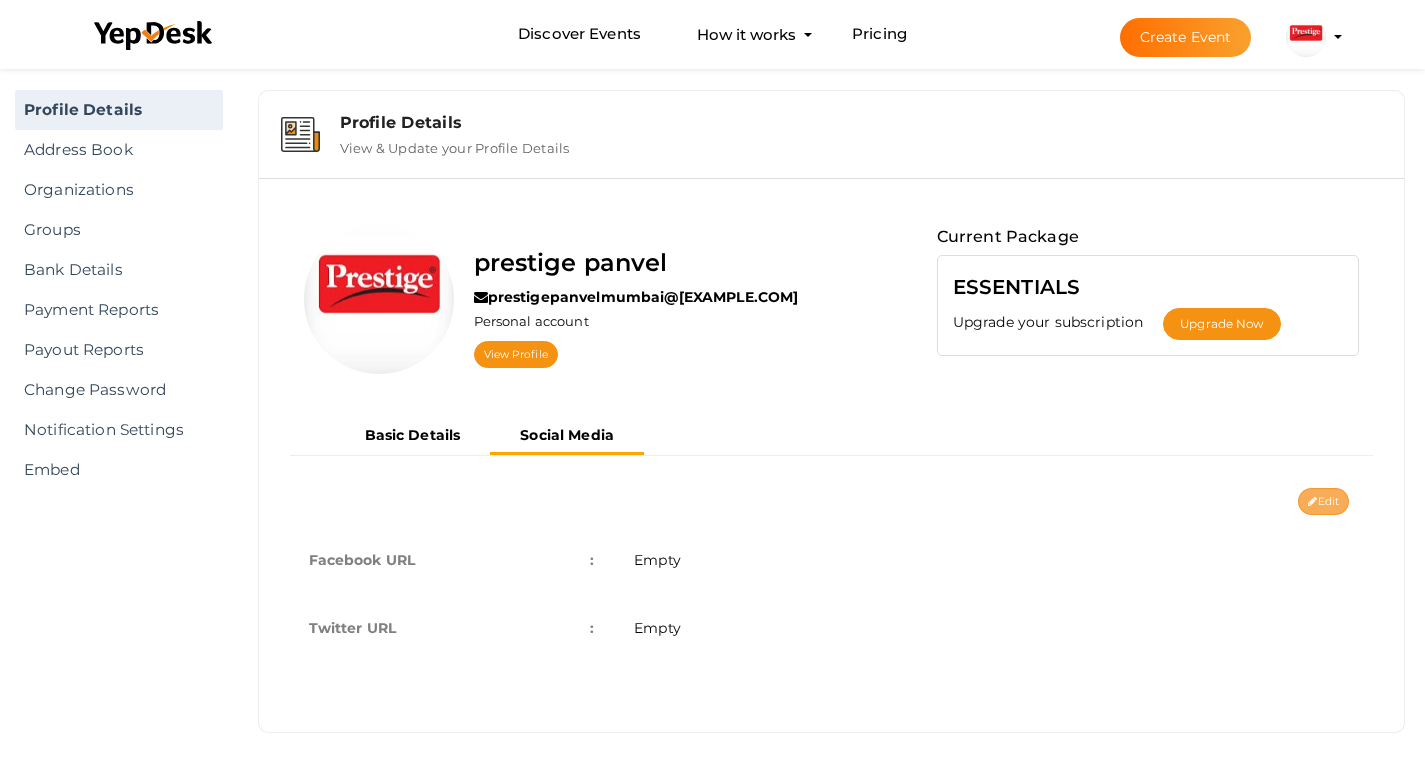 click on "Edit" at bounding box center (1323, 501) 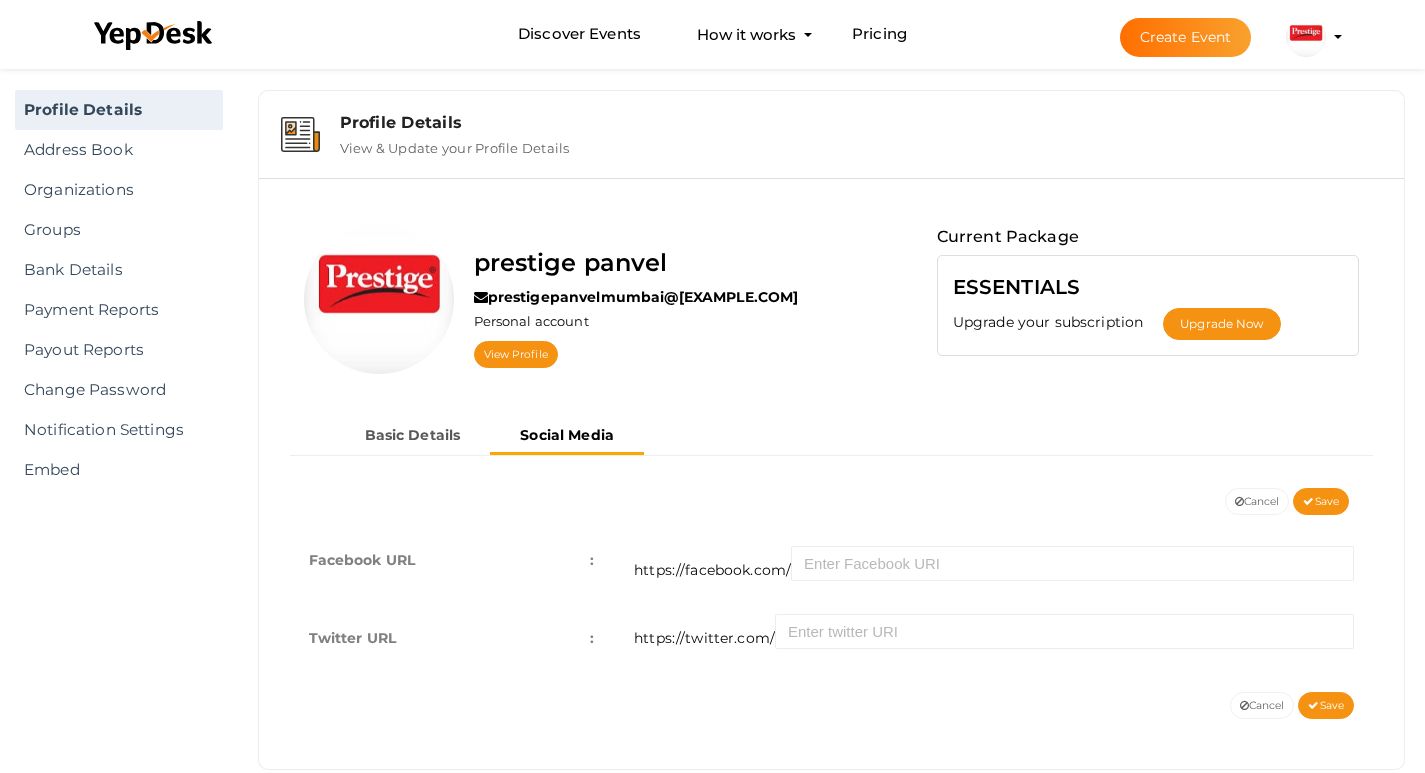 scroll, scrollTop: 62, scrollLeft: 0, axis: vertical 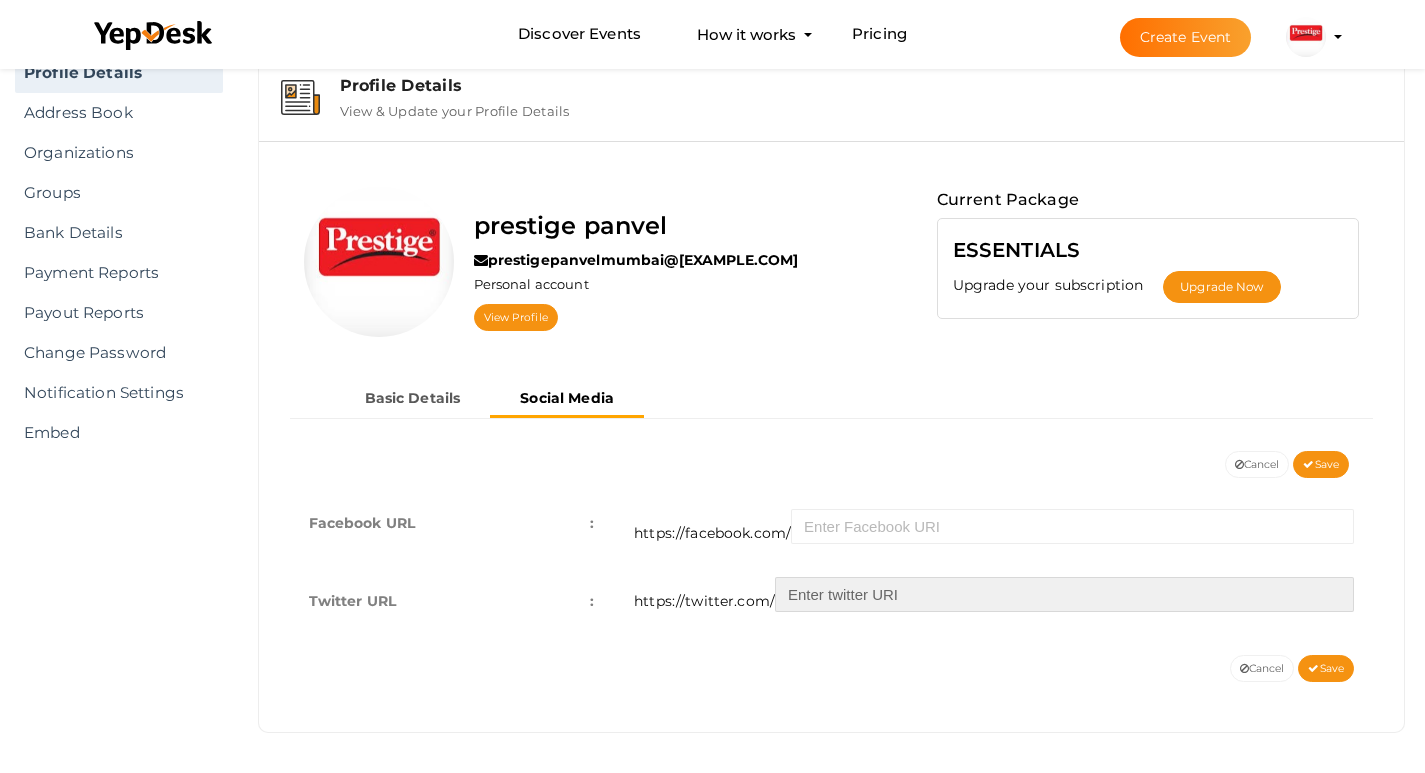 click at bounding box center (1064, 594) 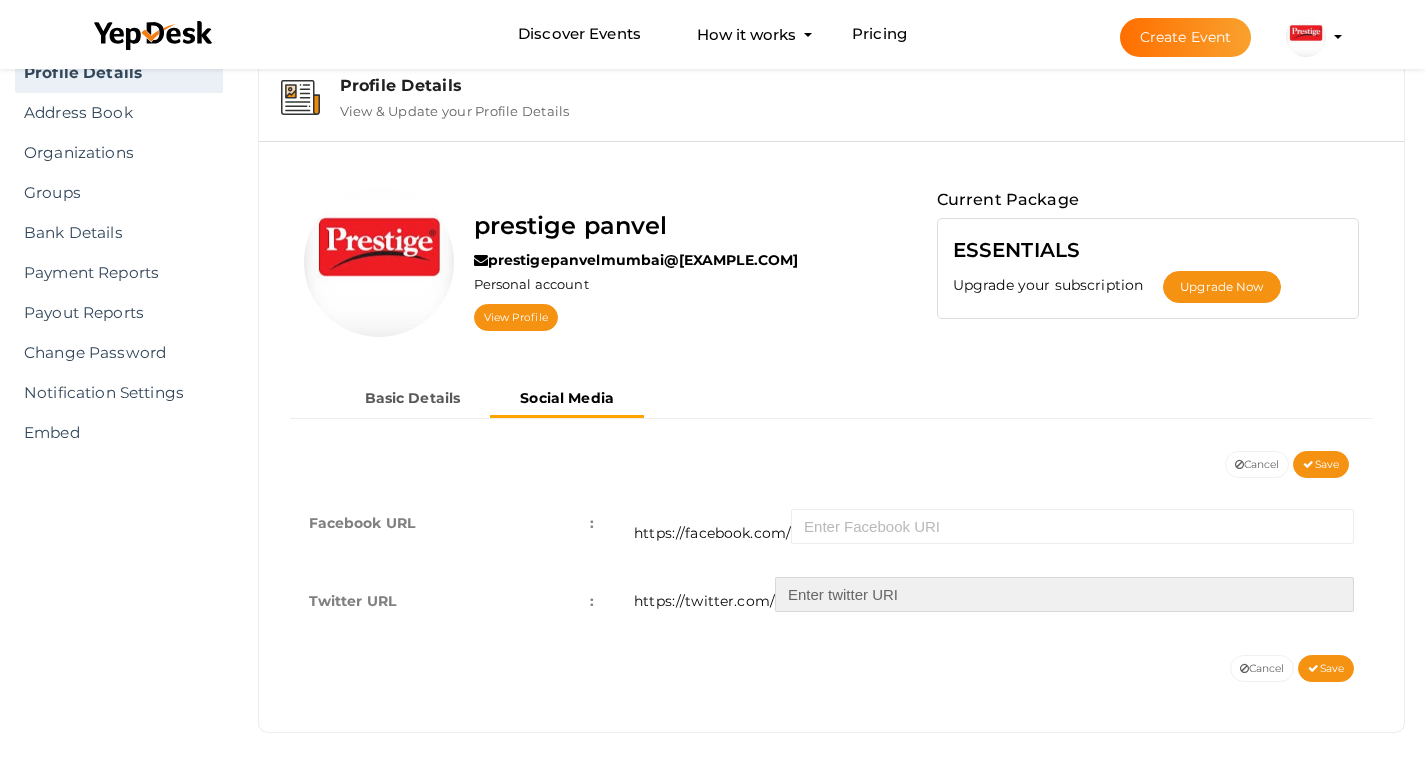paste on "https://x.com/[USERNAME]" 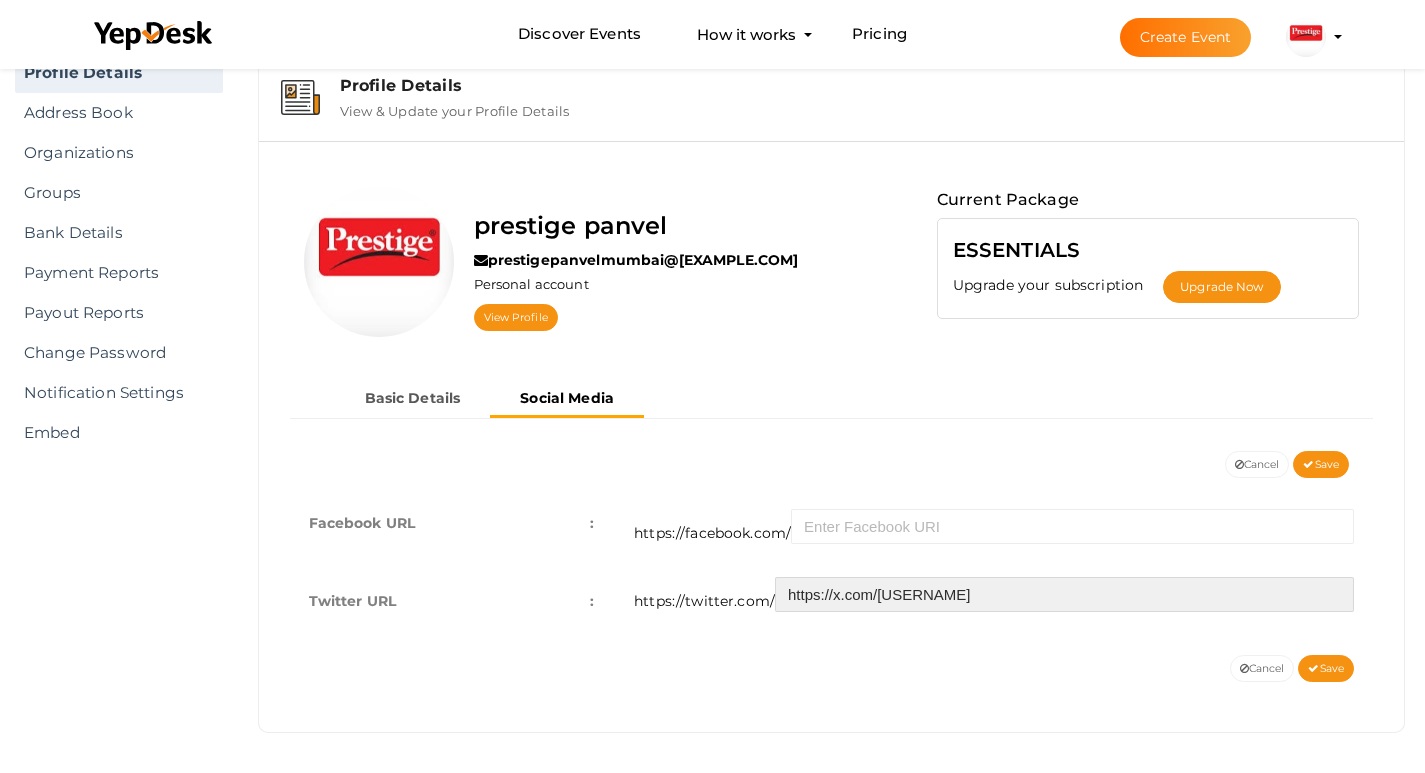 type on "https://x.com/[USERNAME]" 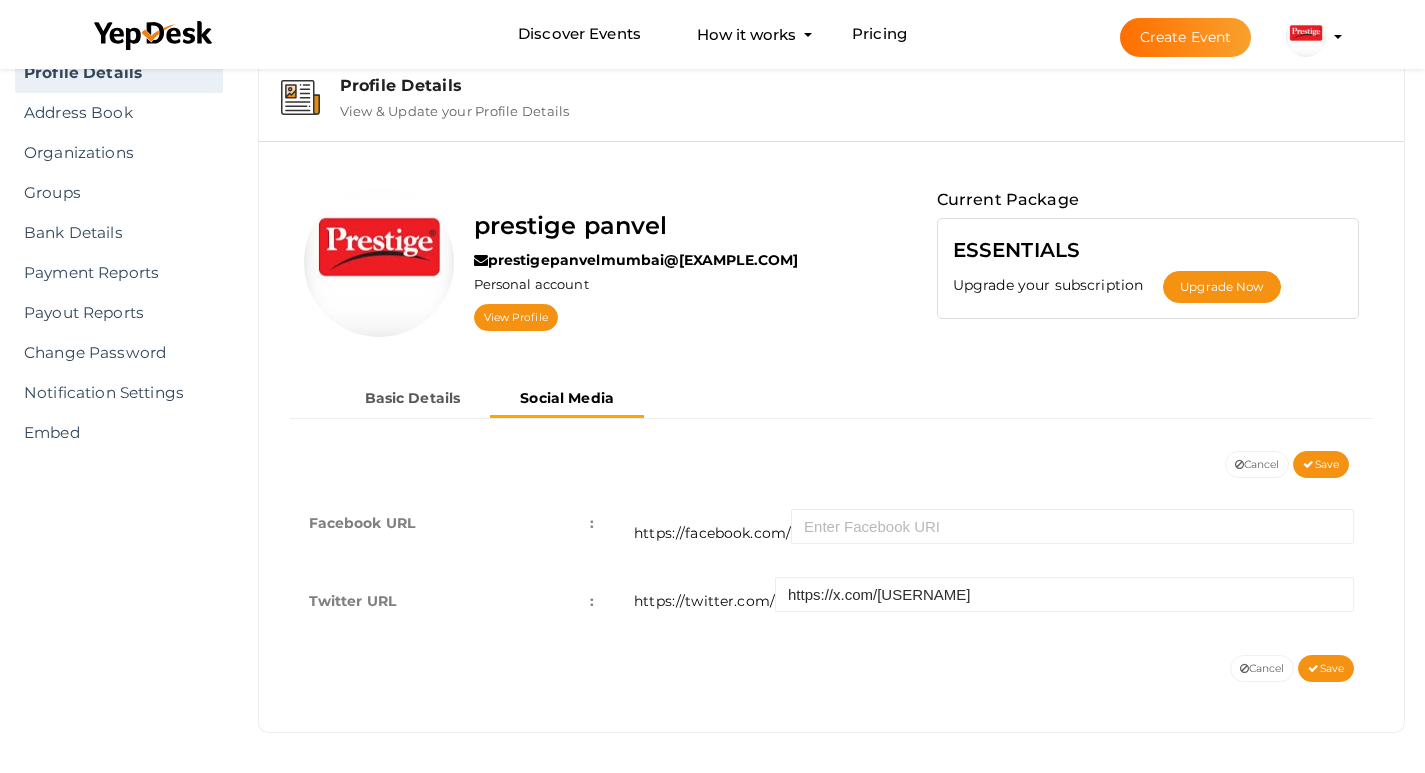 click on "Edit
Cancel
Save
Facebook URL :
Empty
Twitter URL :
Empty
Facebook URL :
https://facebook.com/
Twitter URL :
https://twitter.com/   https://x.com/[USERNAME]
Cancel
Save" at bounding box center [832, 584] 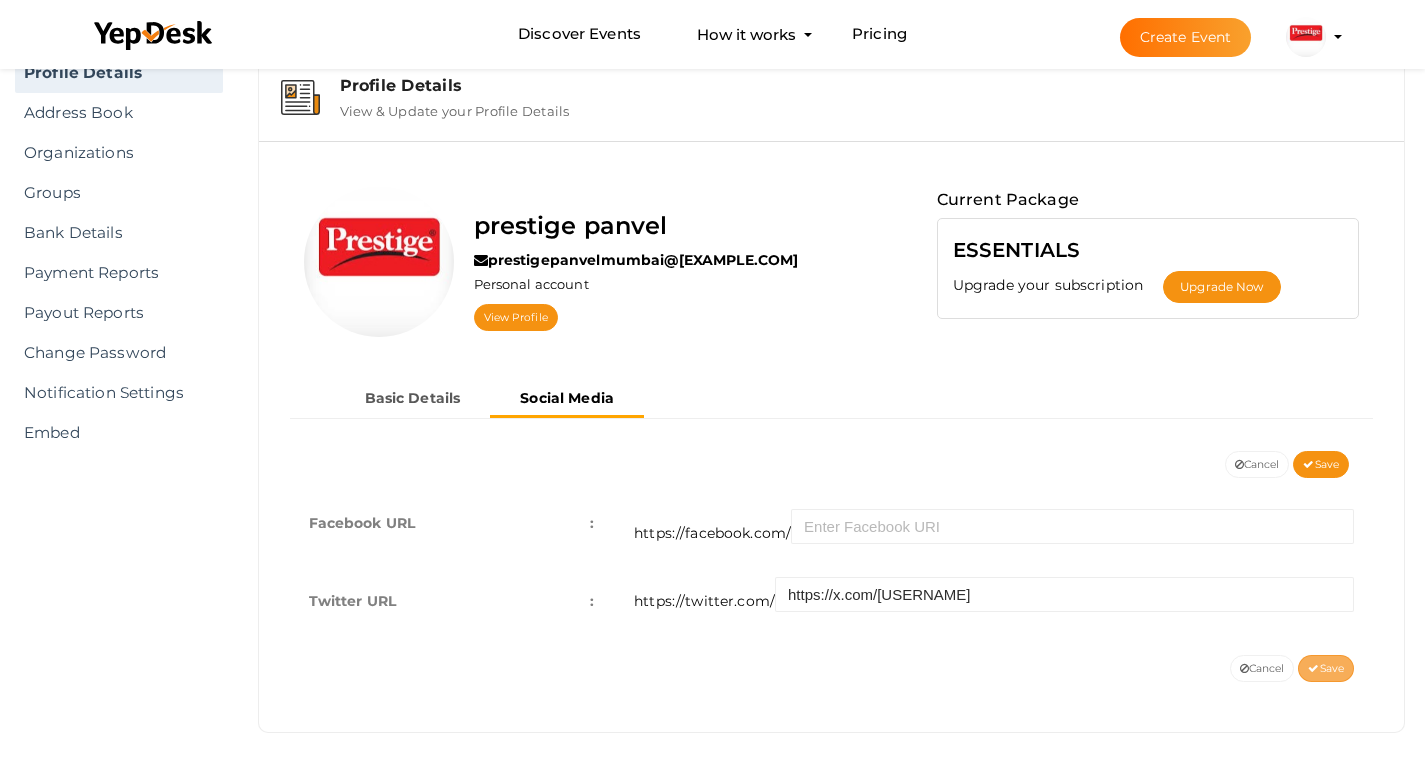 click on "Save" at bounding box center [1326, 668] 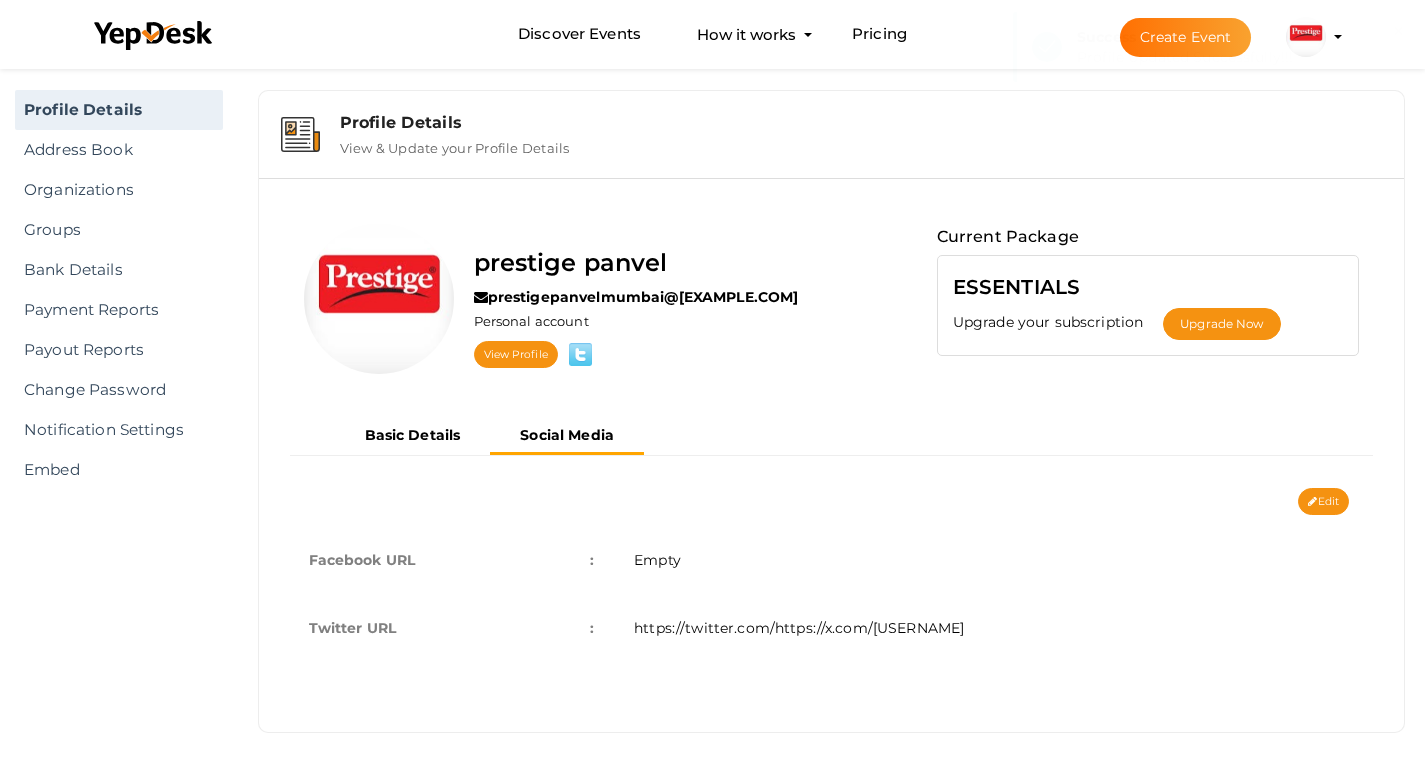 scroll, scrollTop: 25, scrollLeft: 0, axis: vertical 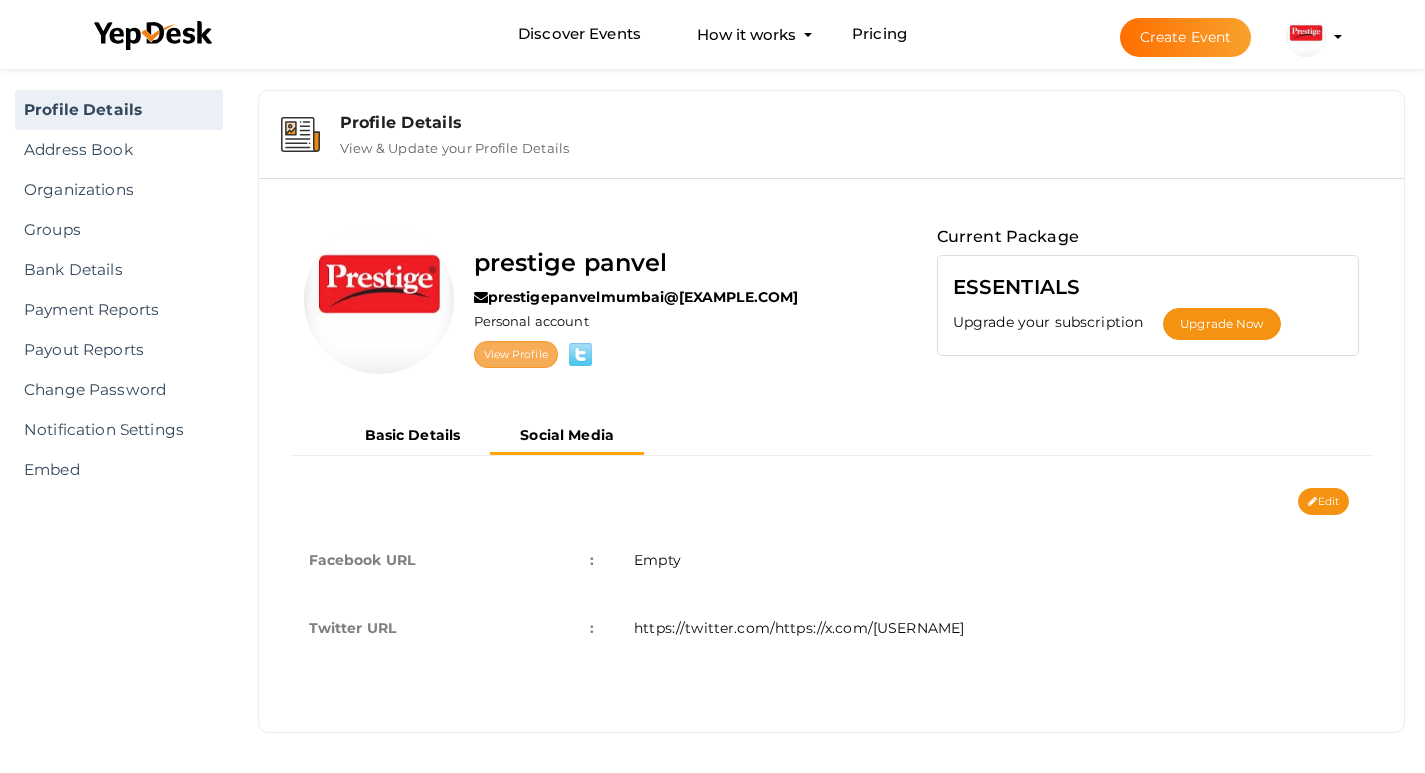 click on "View Profile" at bounding box center [516, 354] 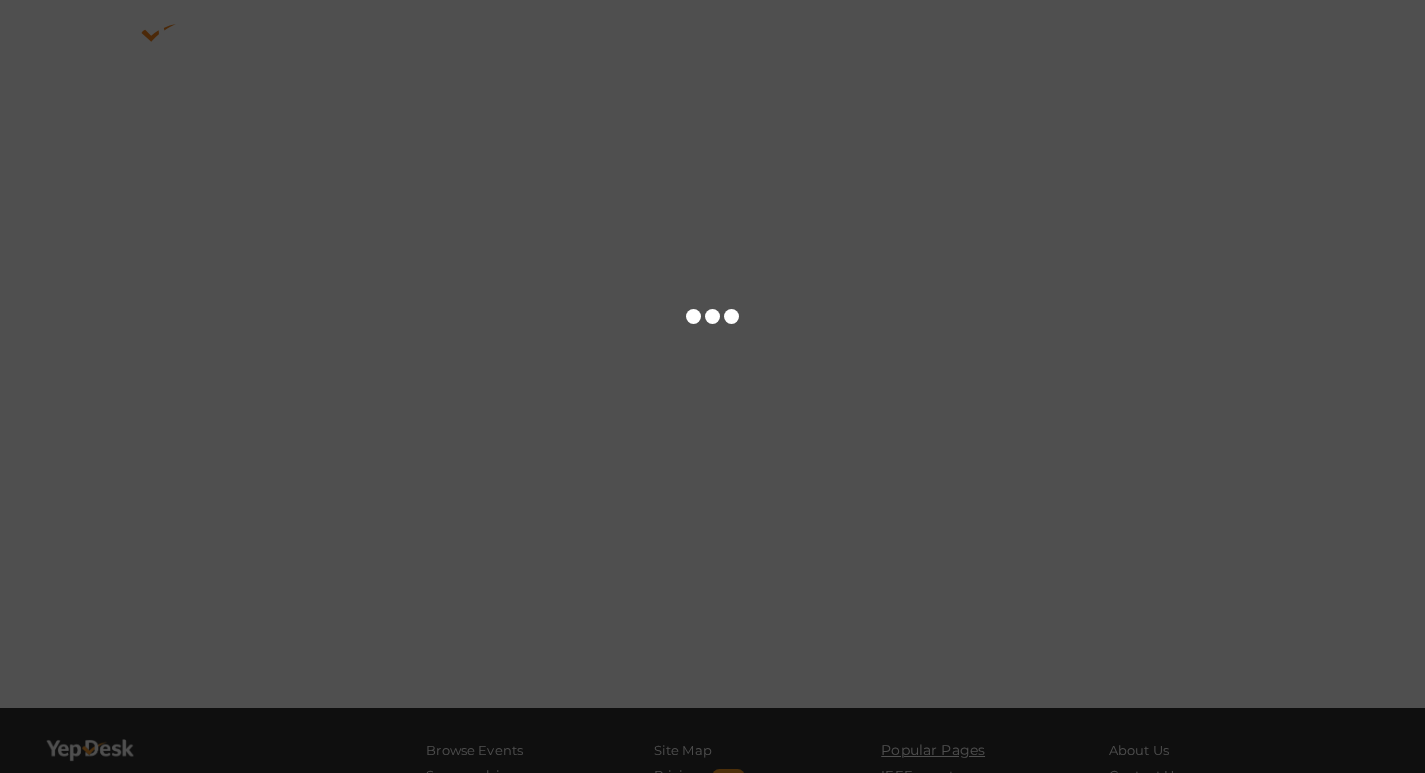 scroll, scrollTop: 0, scrollLeft: 0, axis: both 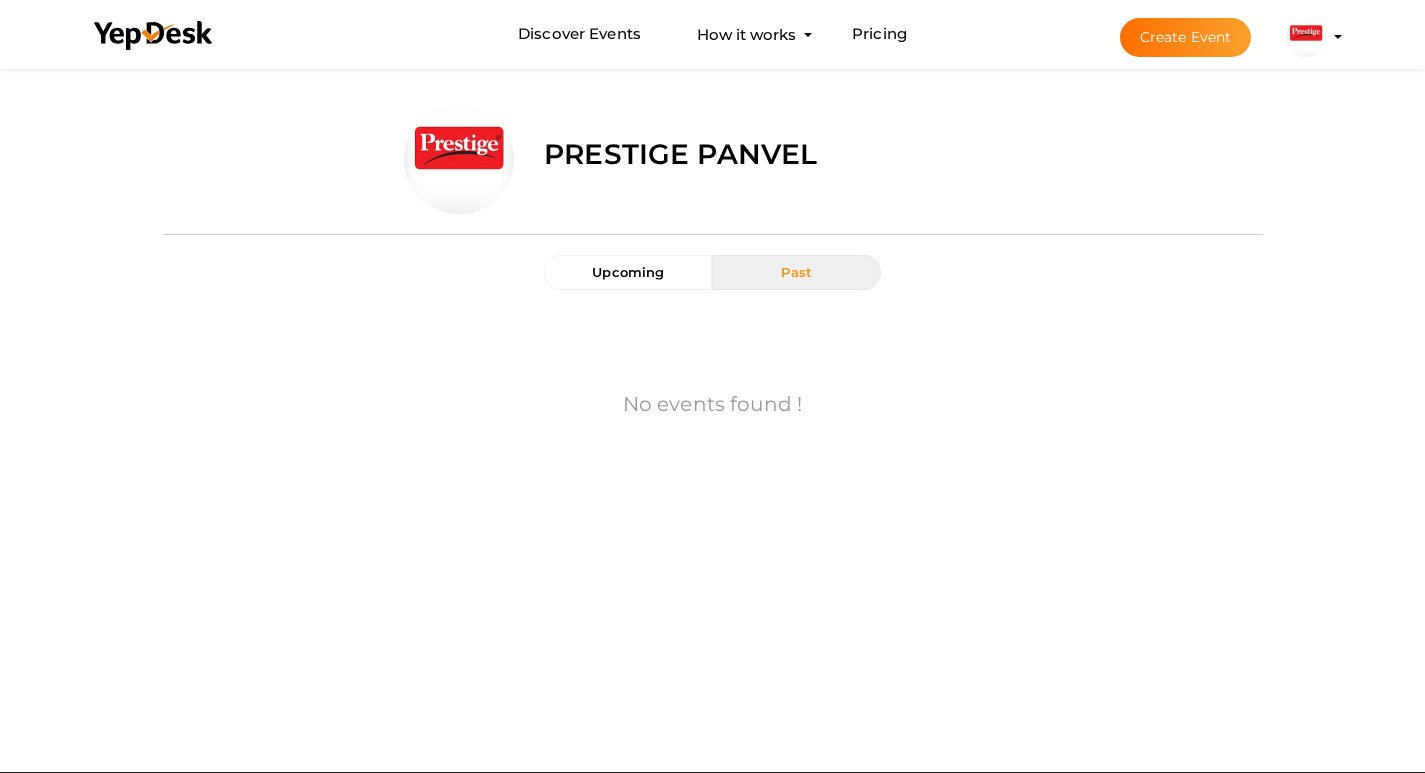 click on "Past" at bounding box center [796, 272] 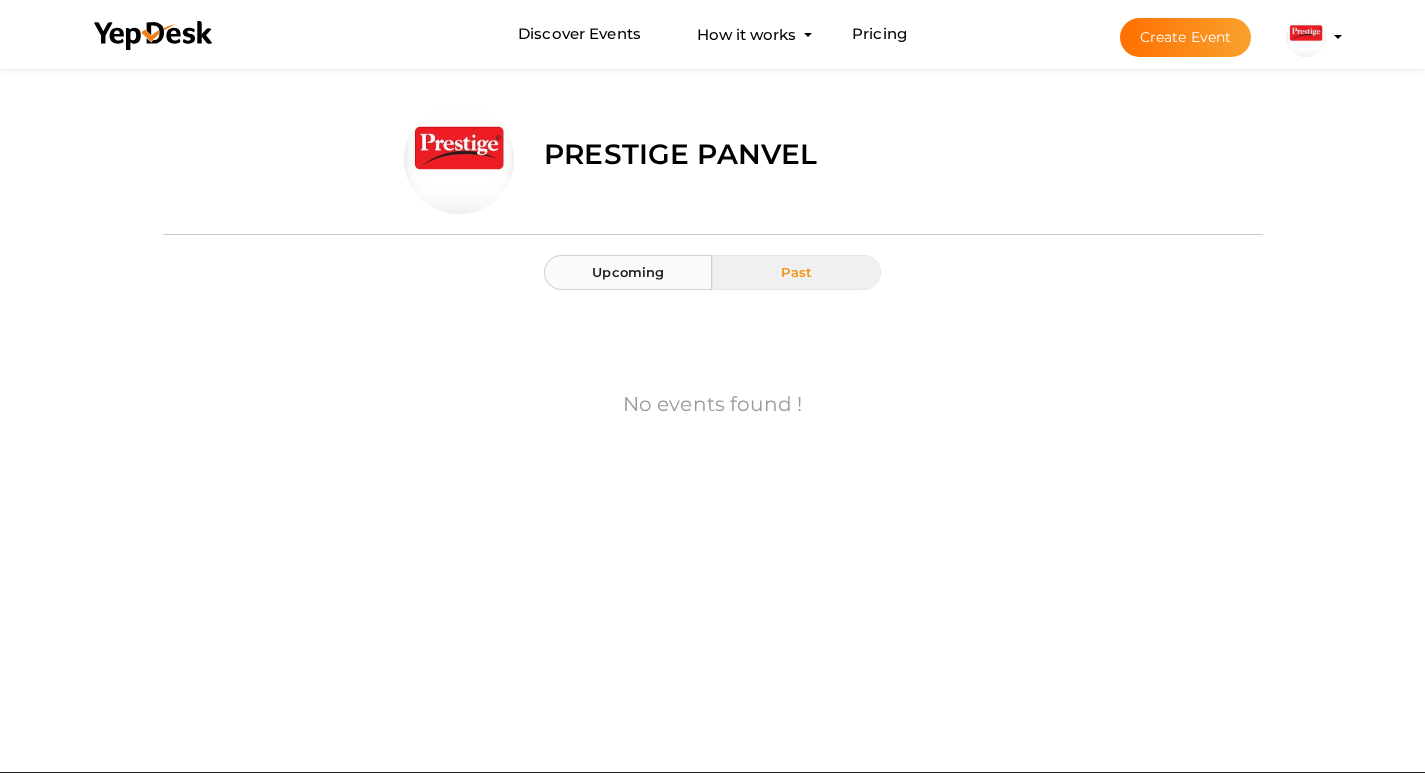 click on "Upcoming" at bounding box center (628, 272) 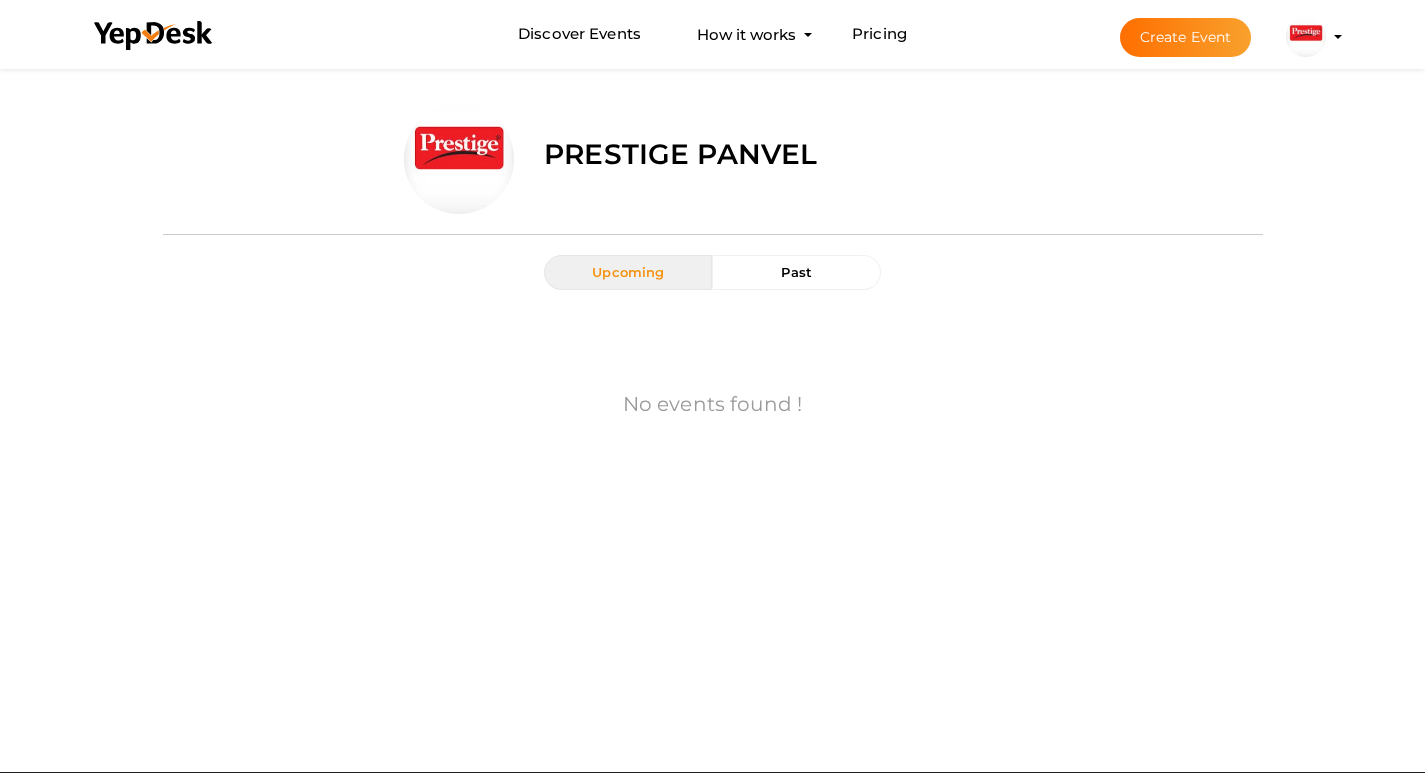 click at bounding box center (1306, 37) 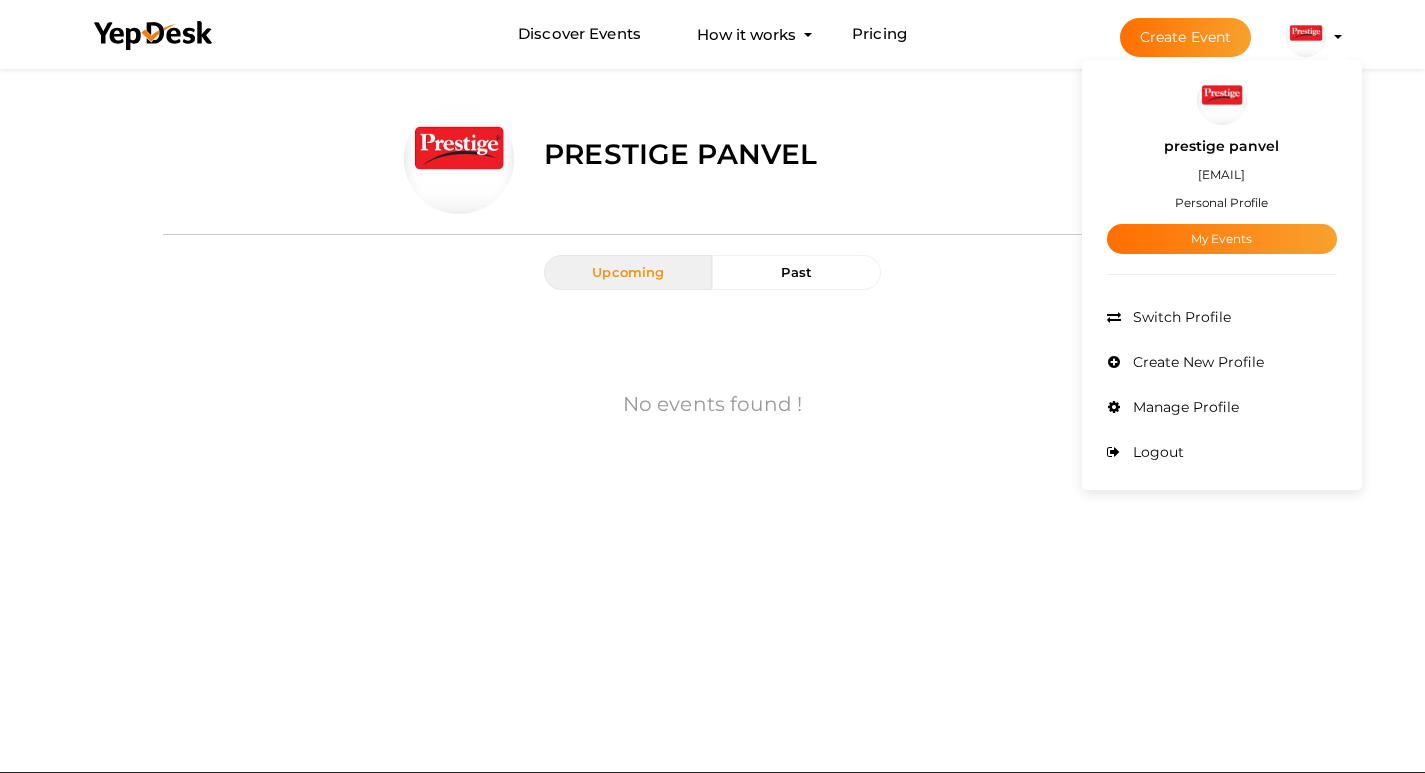 click on "No events found !" at bounding box center [713, 407] 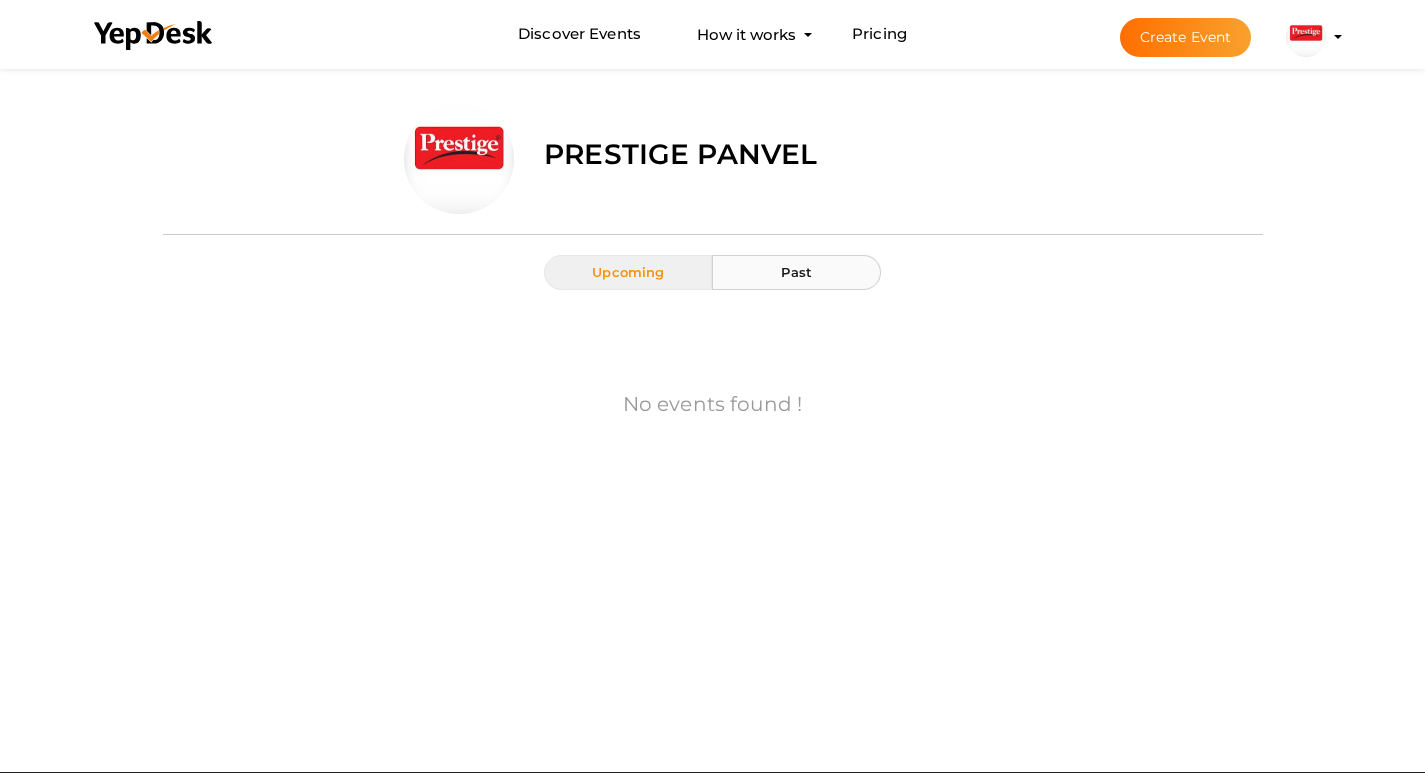 click on "Past" at bounding box center [796, 272] 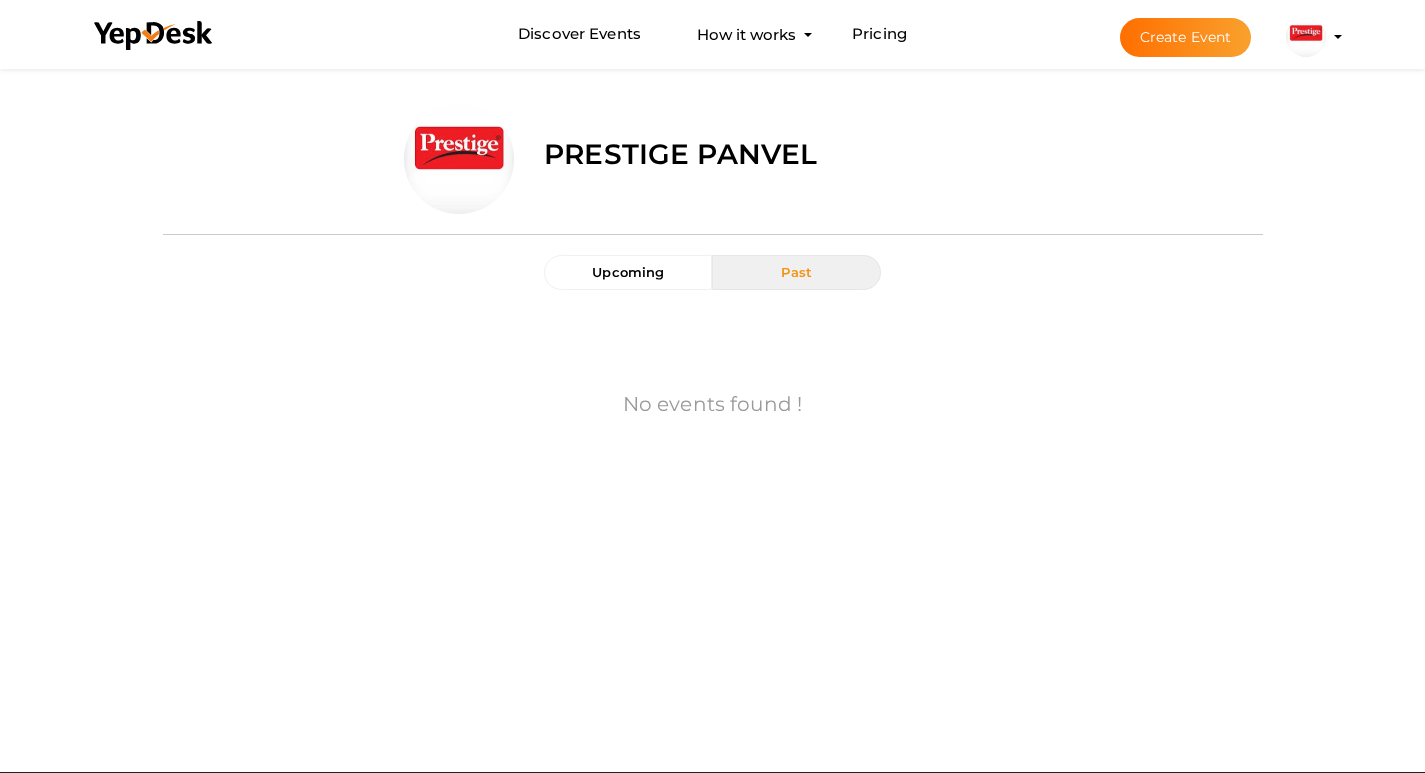 click at bounding box center [1306, 37] 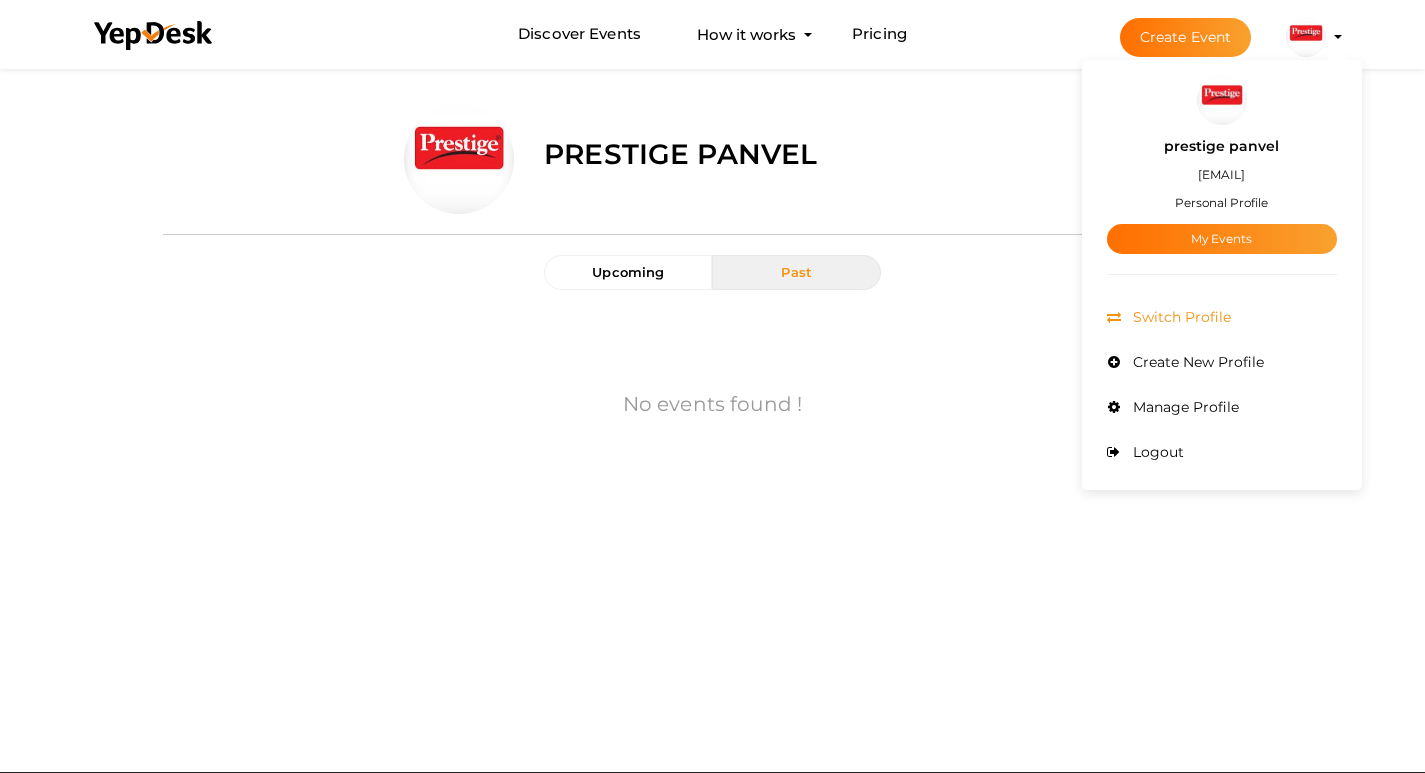 click on "Switch Profile" at bounding box center [1222, 317] 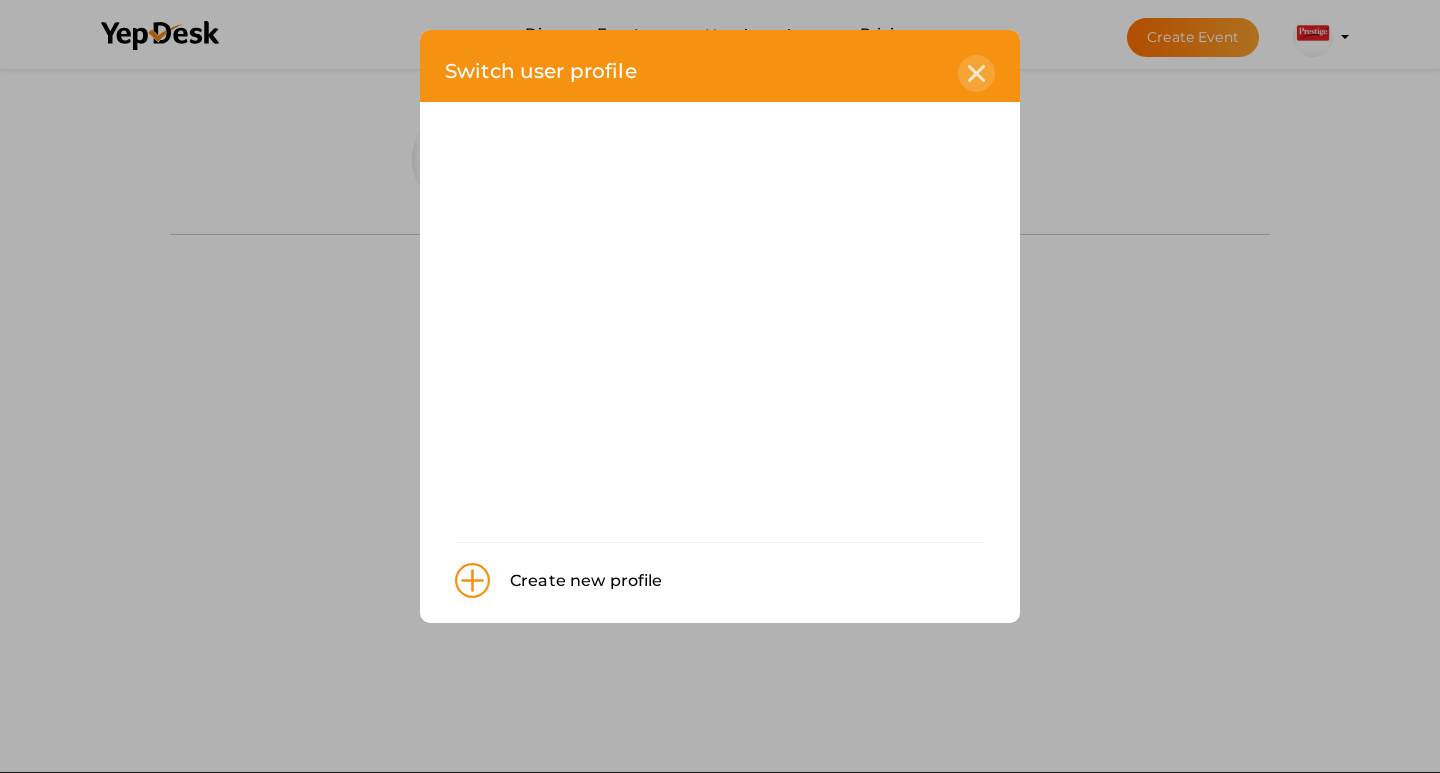 click 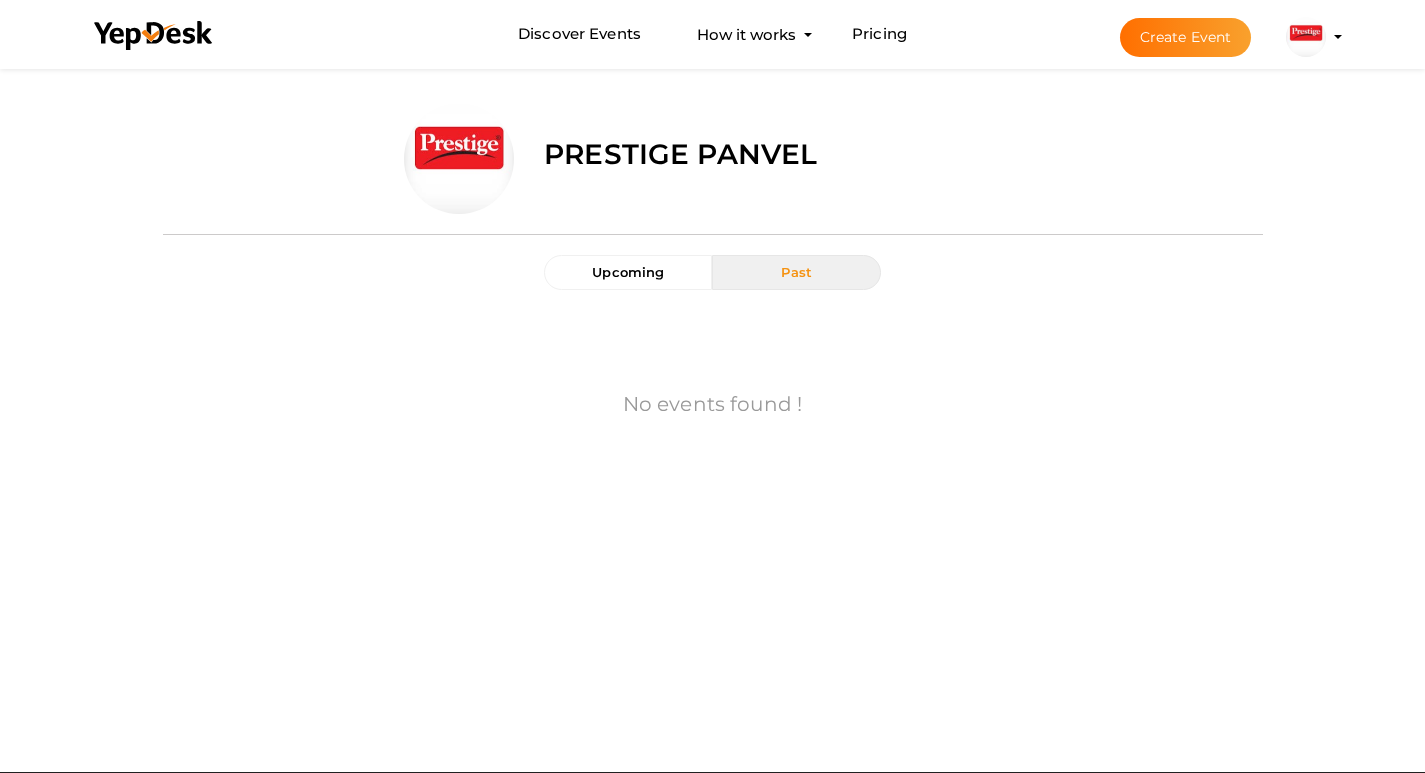 click on "prestige panvel
prestigepanvelmumbai@gmail.com
Personal Profile
My Events
Admin
Switch Profile
Create New Profile
Manage Profile
Logout" at bounding box center (1306, 37) 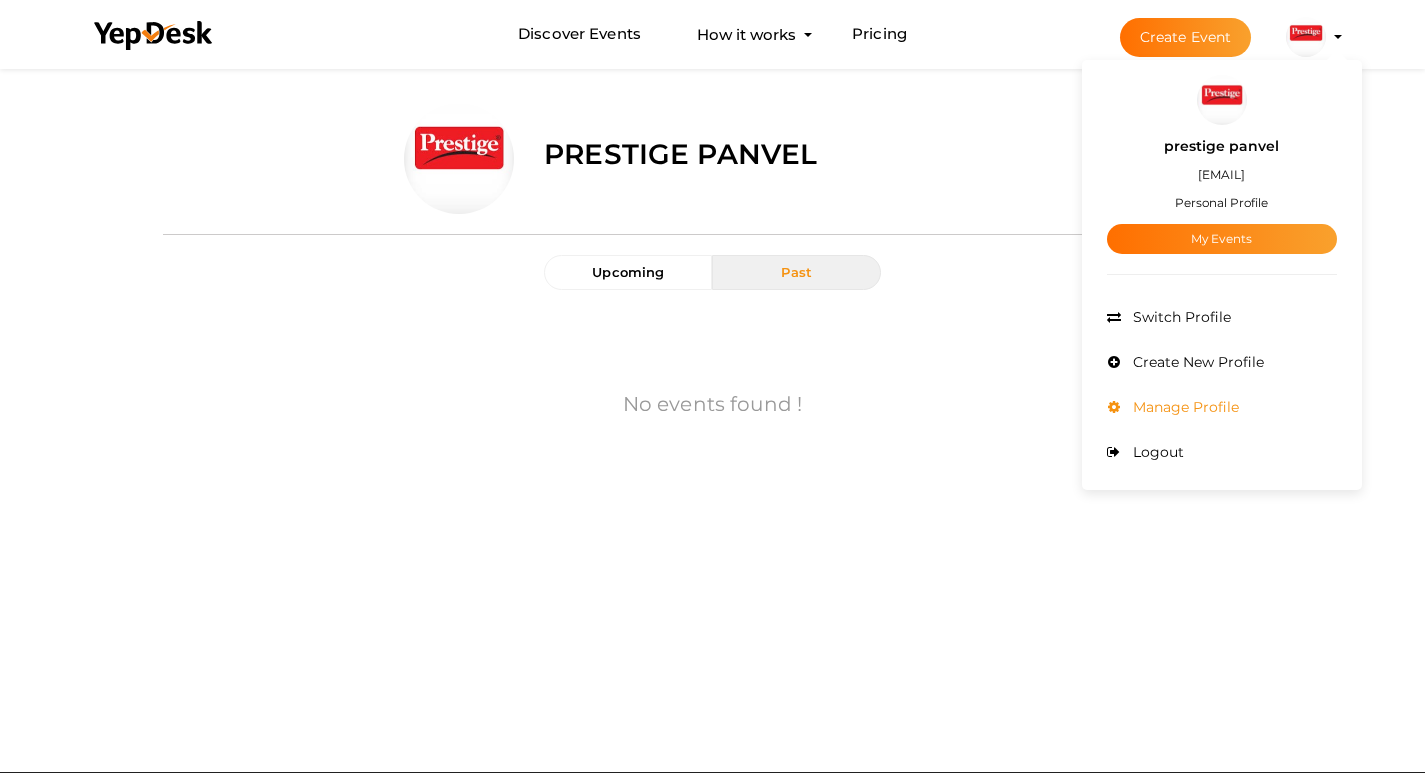 click on "Manage Profile" at bounding box center (1222, 407) 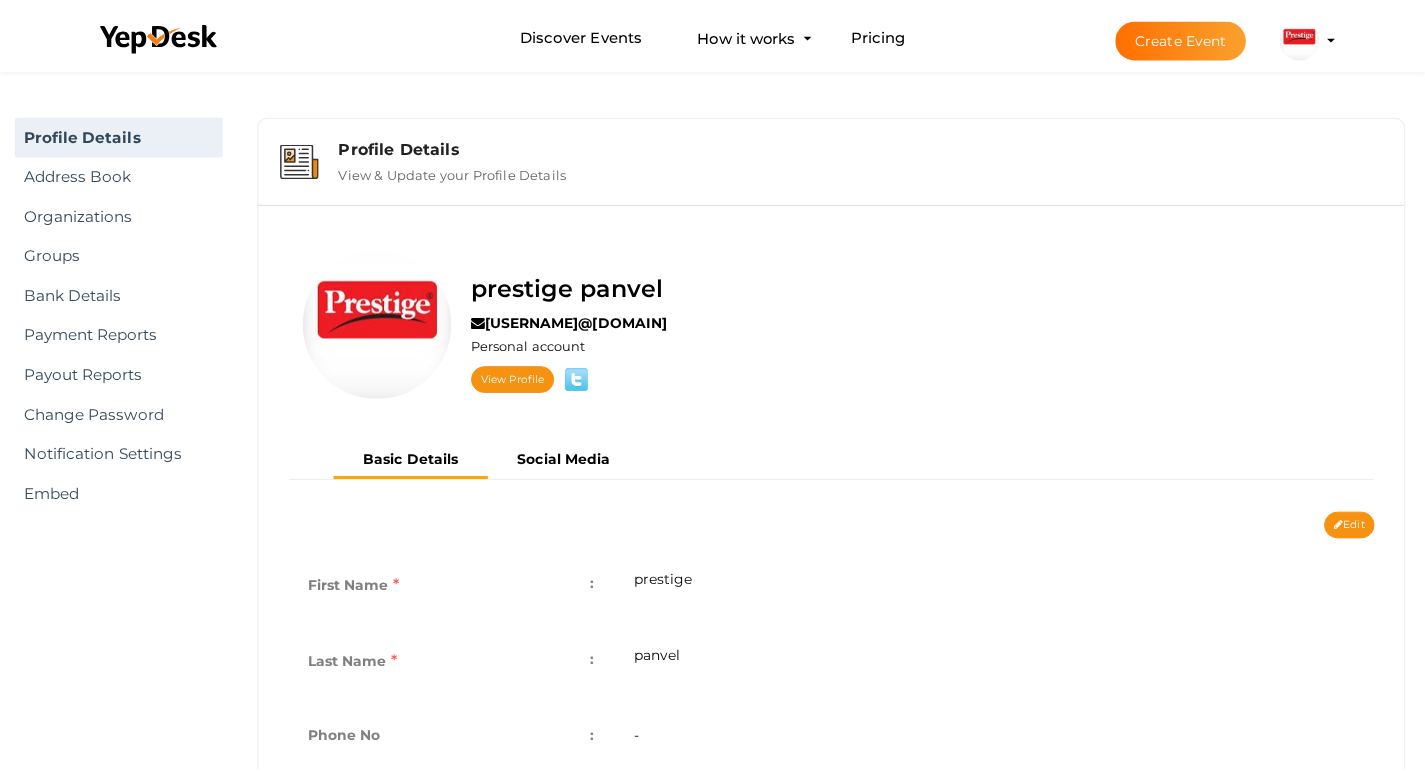 scroll, scrollTop: 0, scrollLeft: 0, axis: both 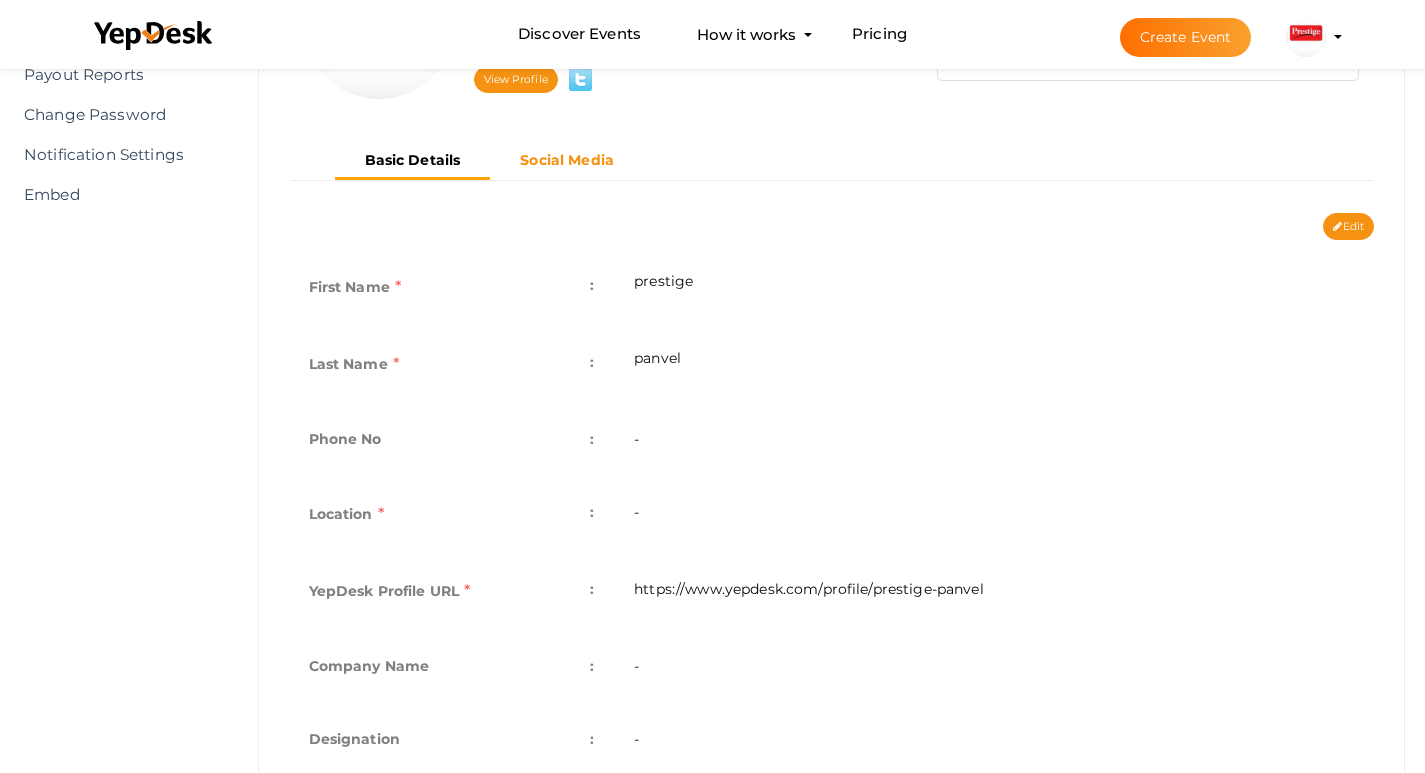click on "Social Media" at bounding box center [567, 160] 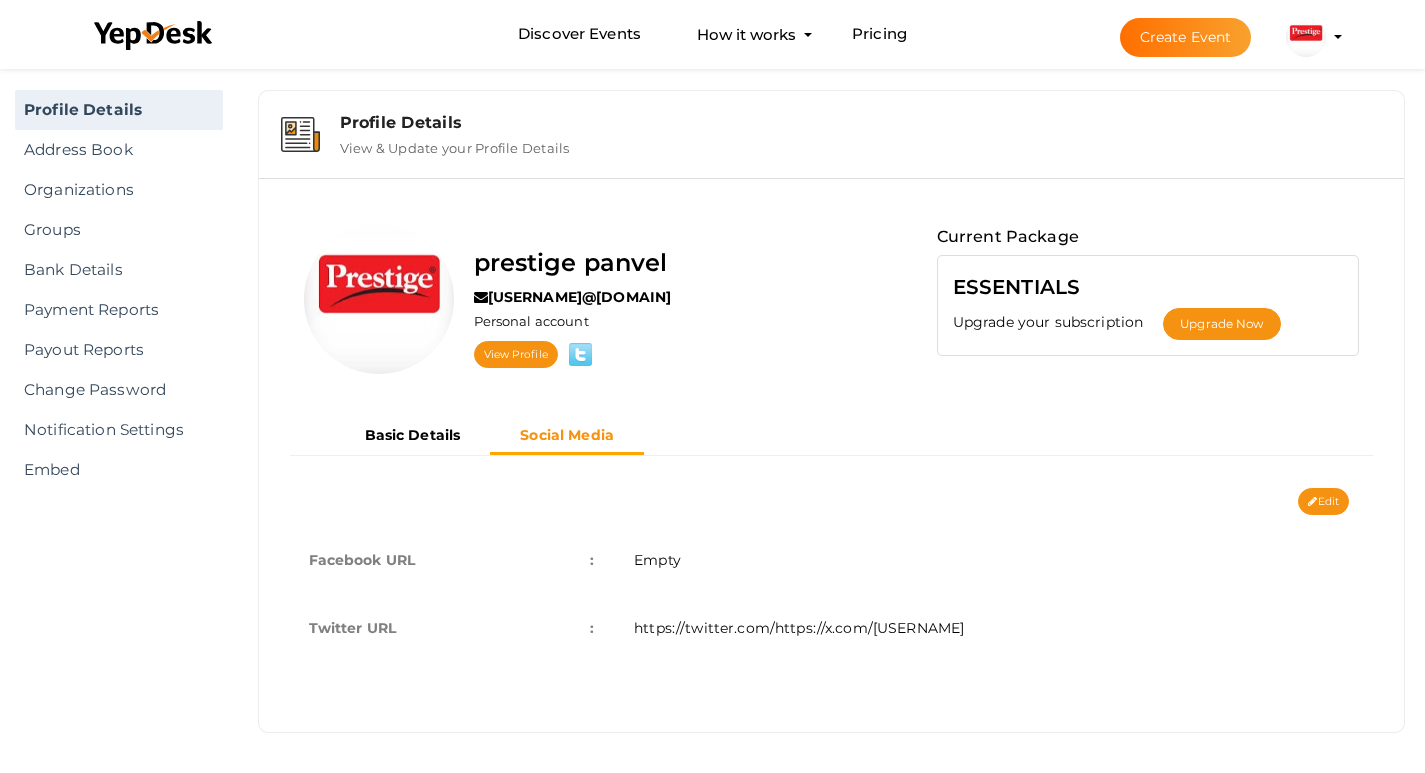 scroll, scrollTop: 25, scrollLeft: 0, axis: vertical 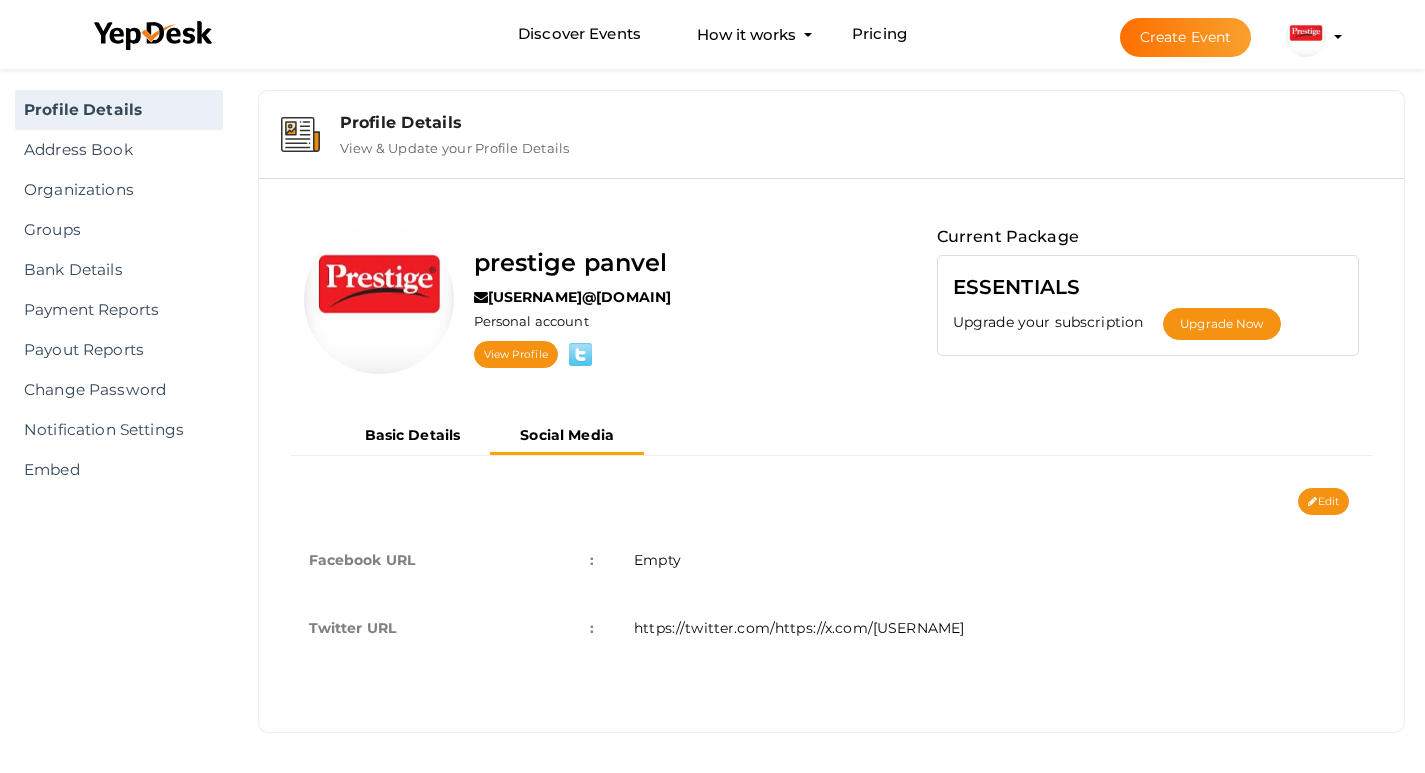 click on "https://twitter.com/https://x.com/[USERNAME]" at bounding box center (994, 628) 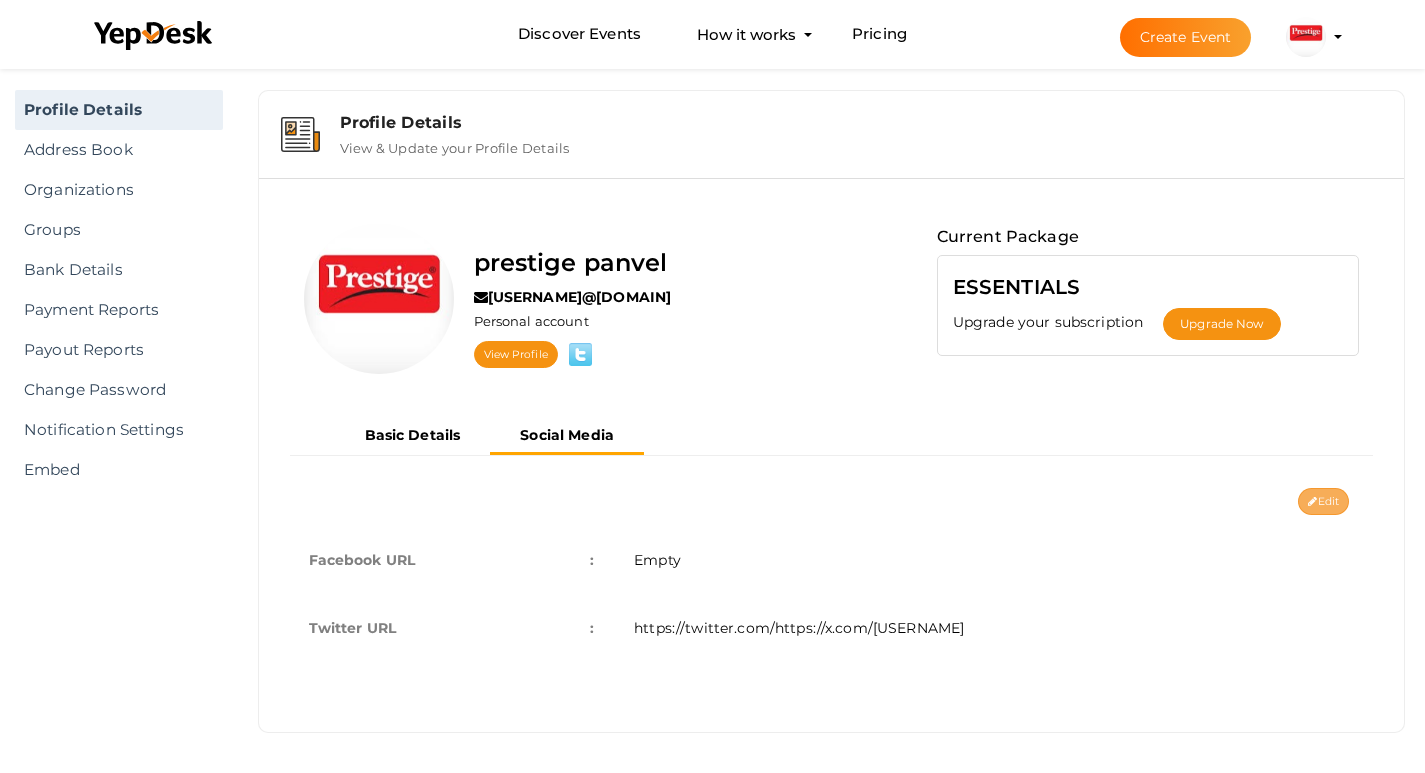 click on "Edit" at bounding box center (1323, 501) 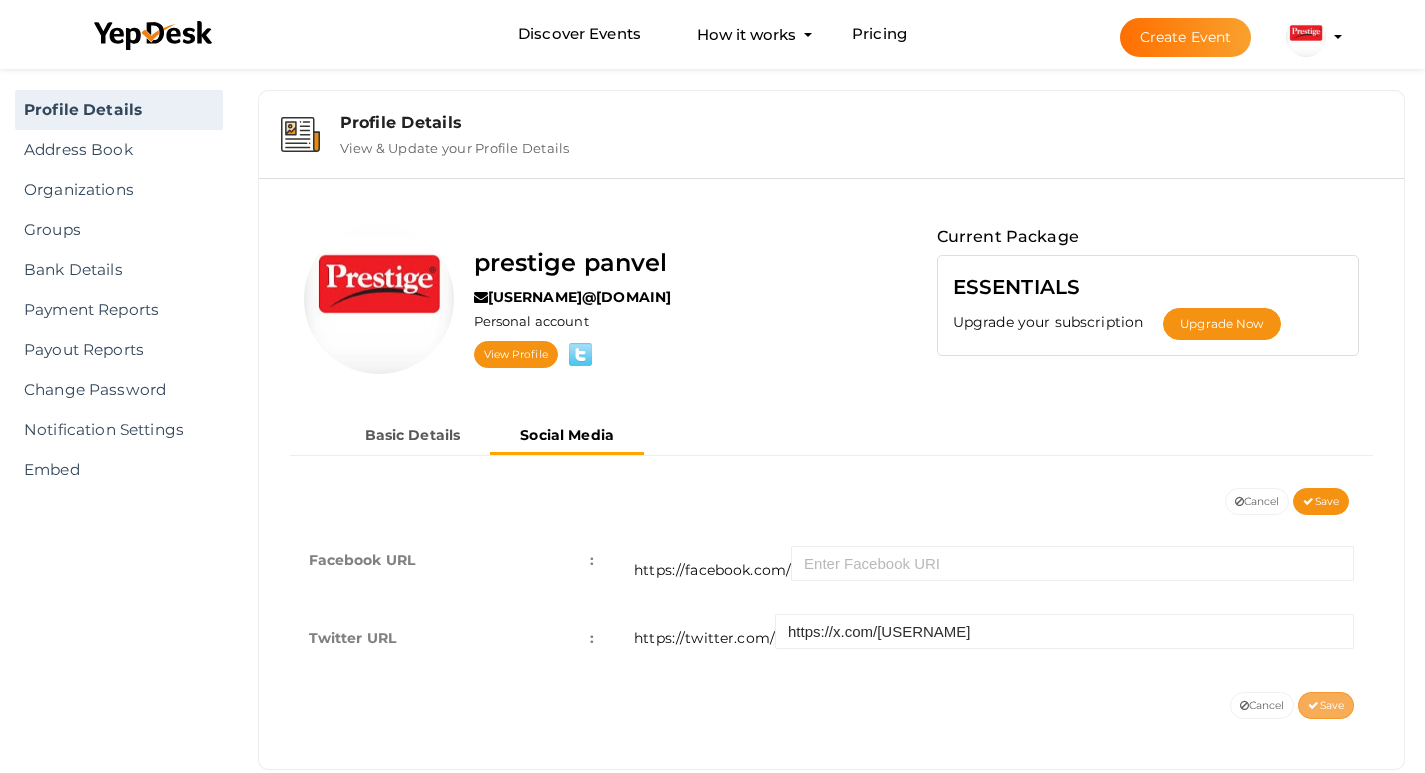 click on "Save" at bounding box center [1326, 705] 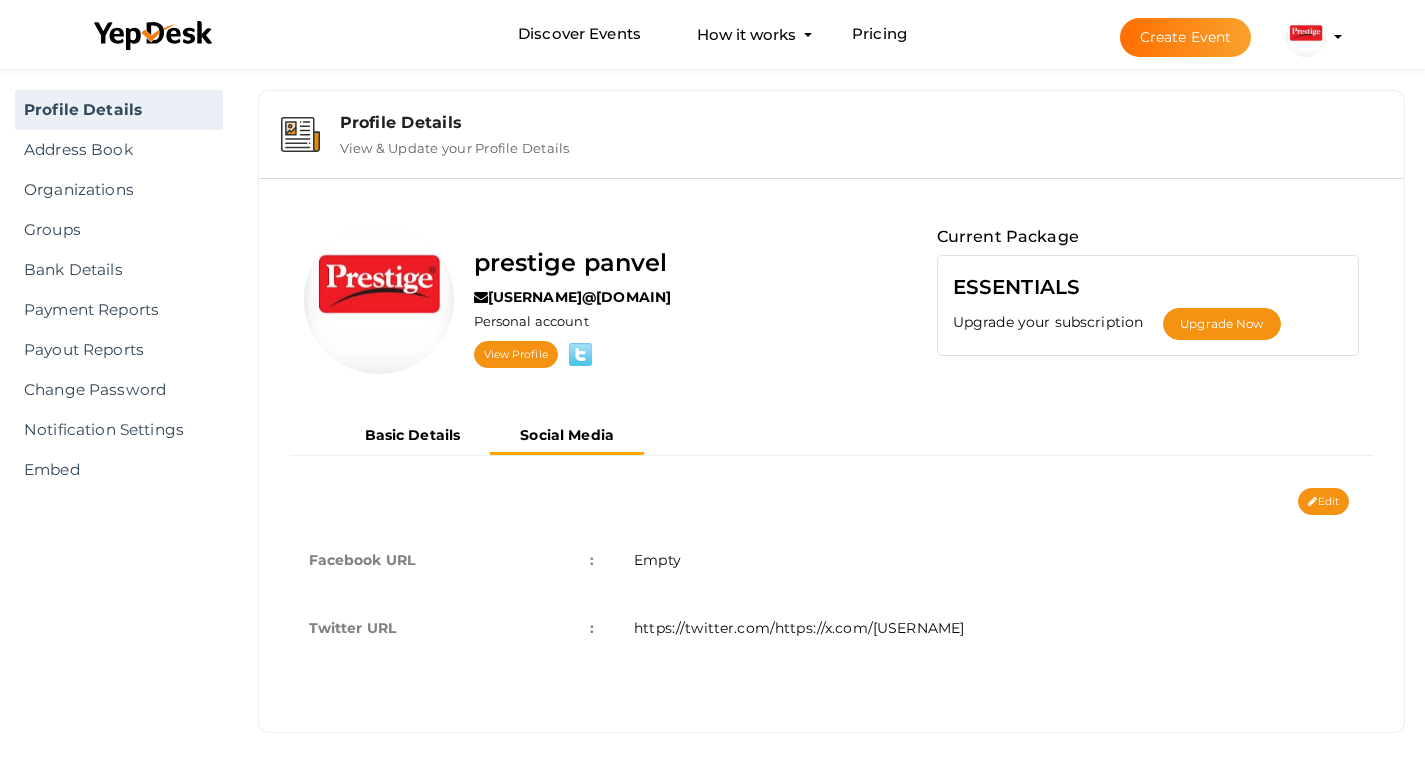 click at bounding box center (1306, 37) 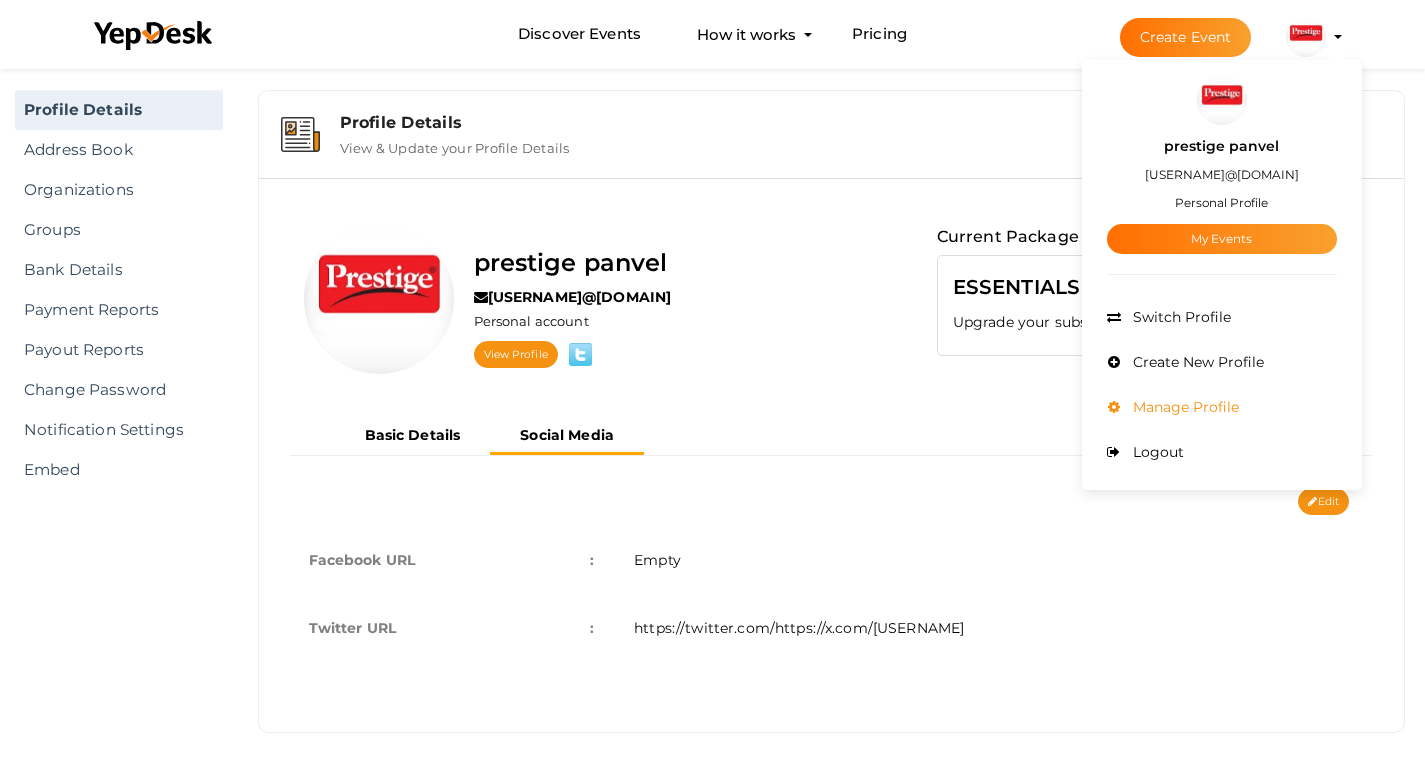click on "Manage Profile" at bounding box center [1222, 407] 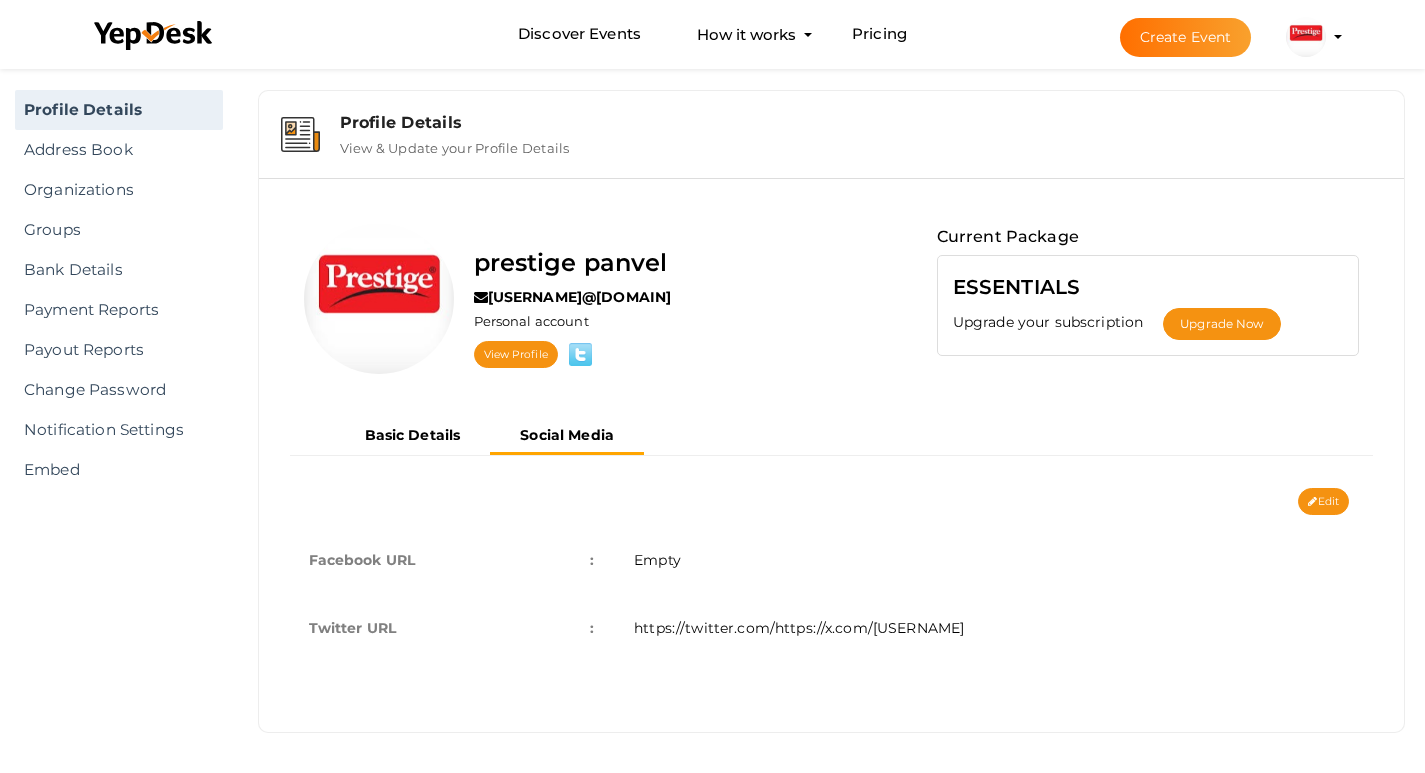 scroll, scrollTop: 0, scrollLeft: 0, axis: both 